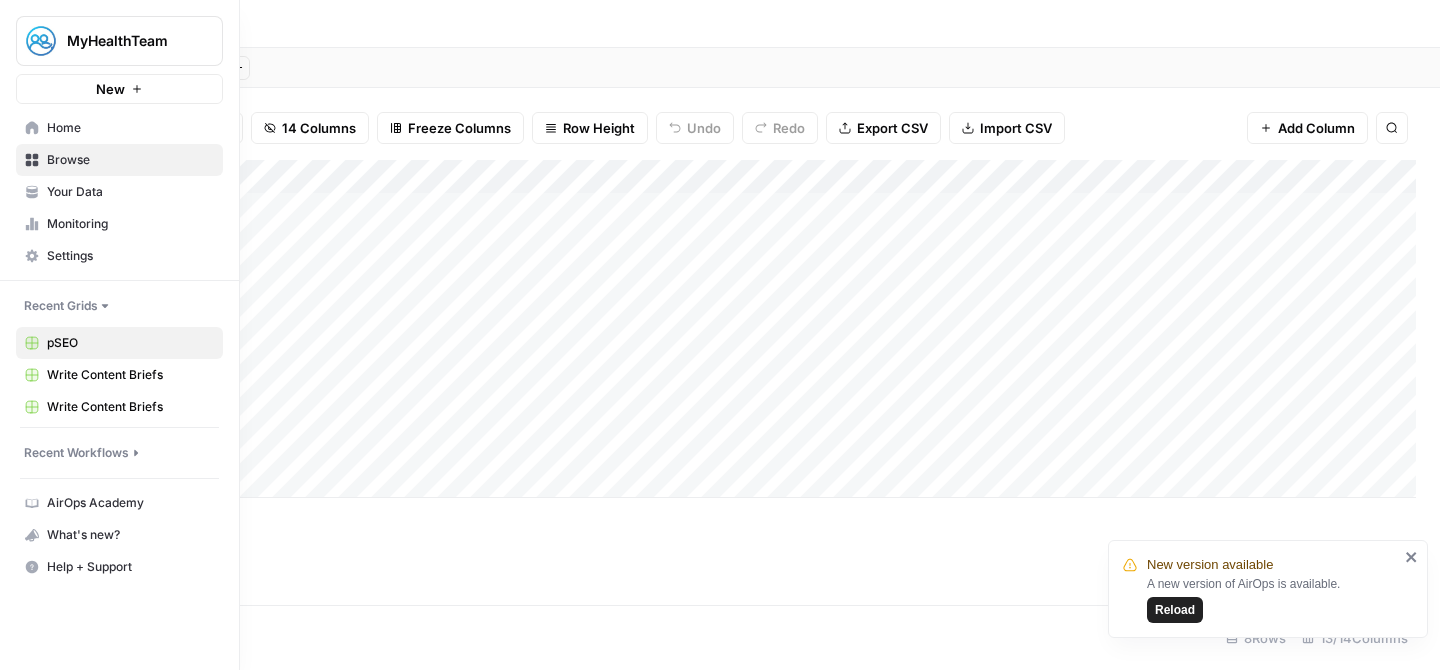 scroll, scrollTop: 0, scrollLeft: 0, axis: both 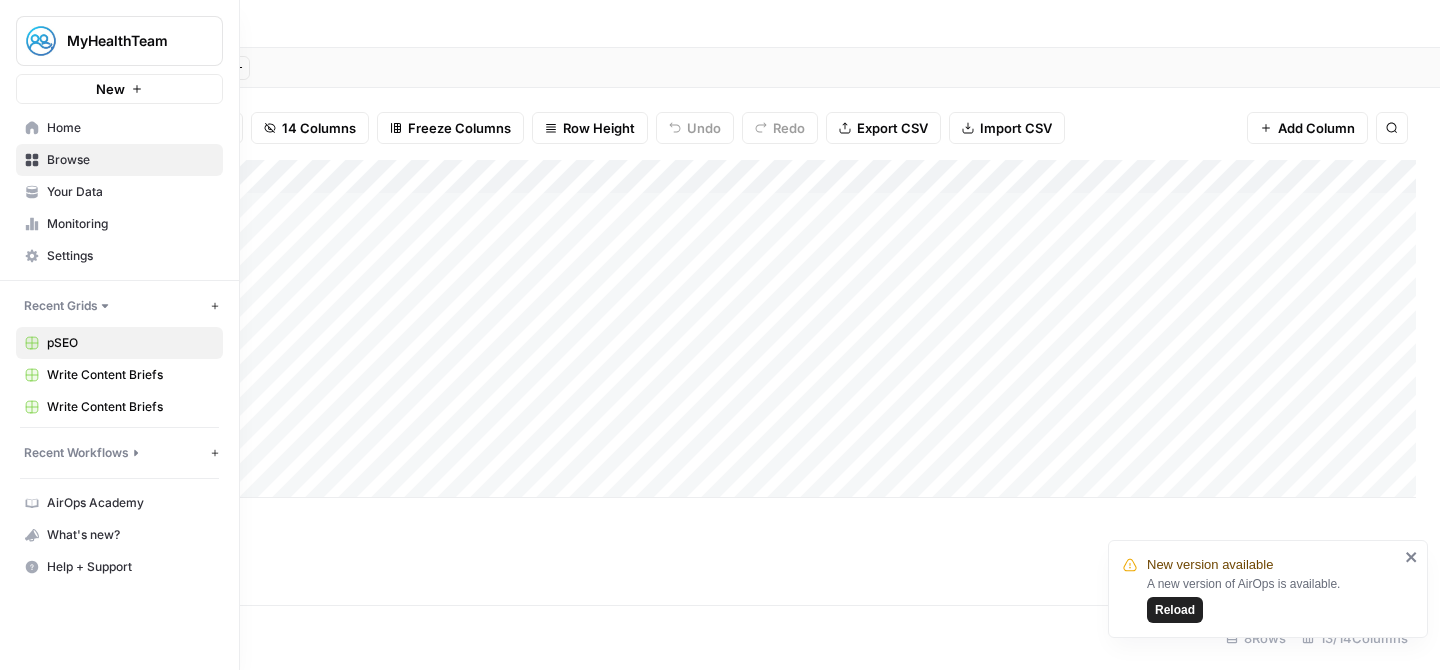 click on "Recent Workflows" at bounding box center (76, 453) 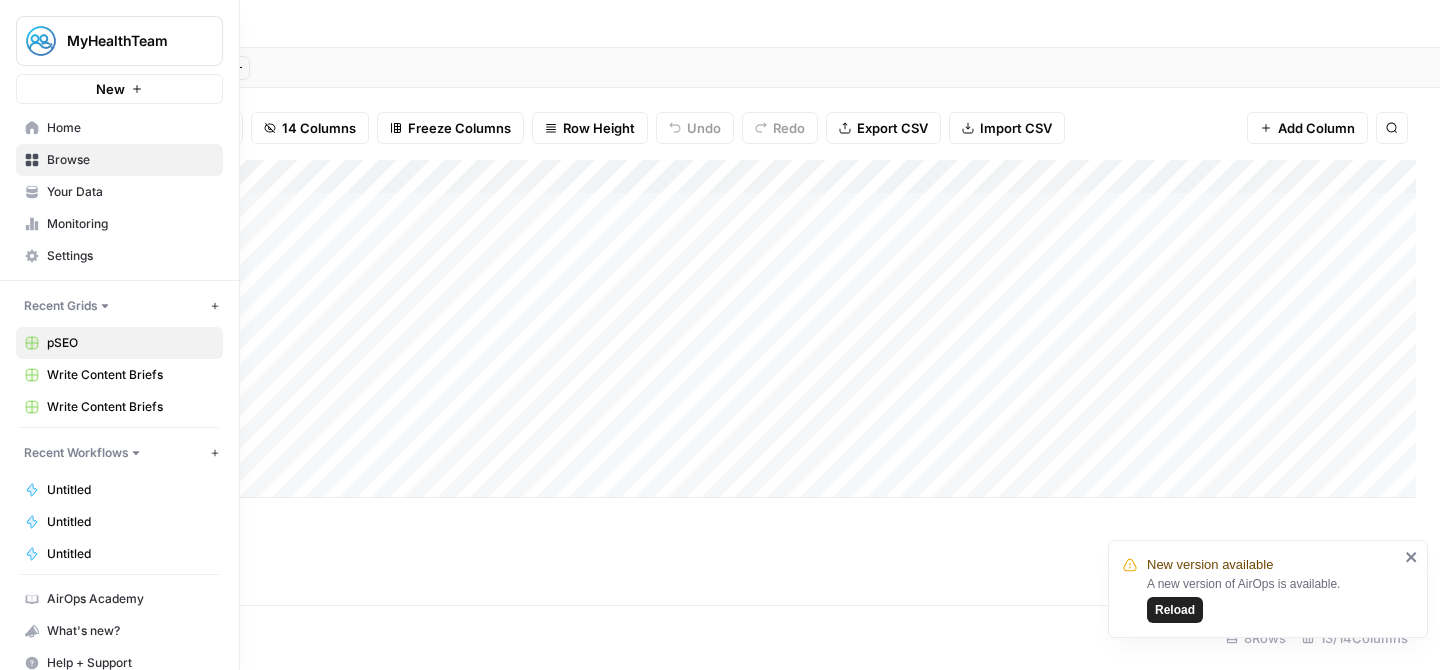 click on "Untitled" at bounding box center [119, 490] 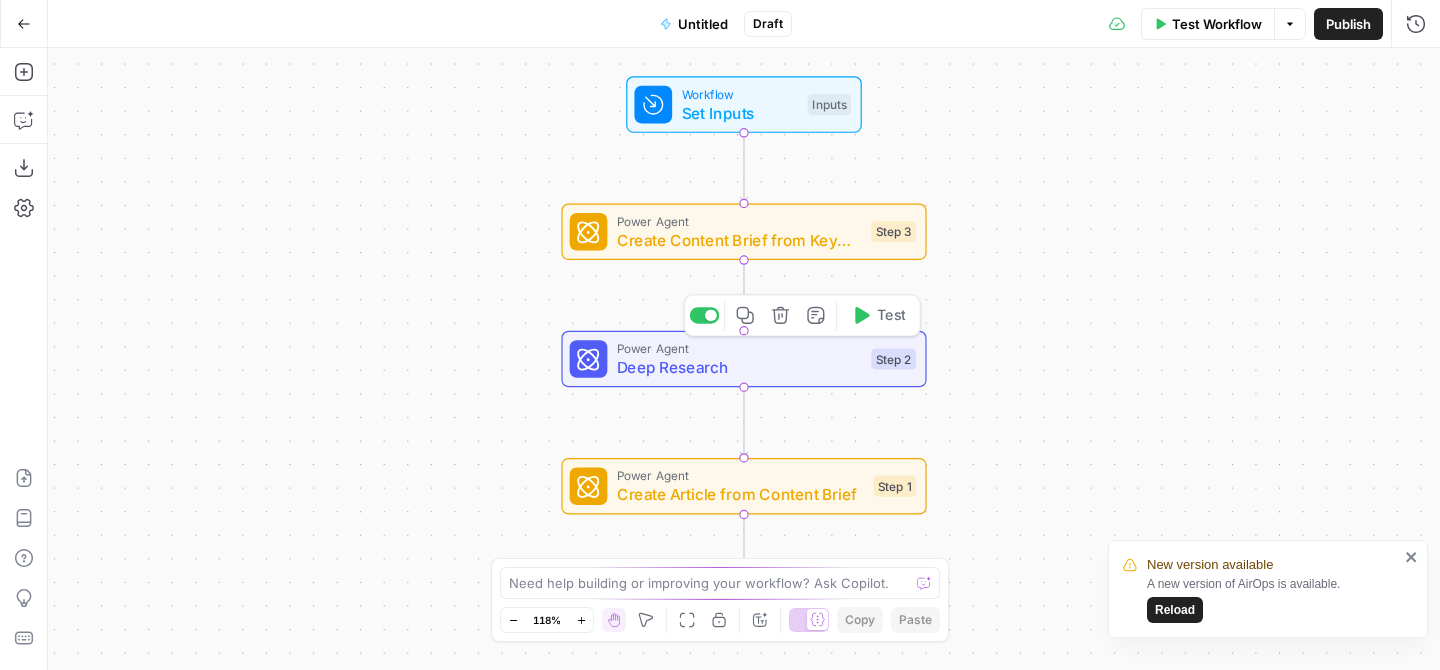 click on "Deep Research" at bounding box center [739, 367] 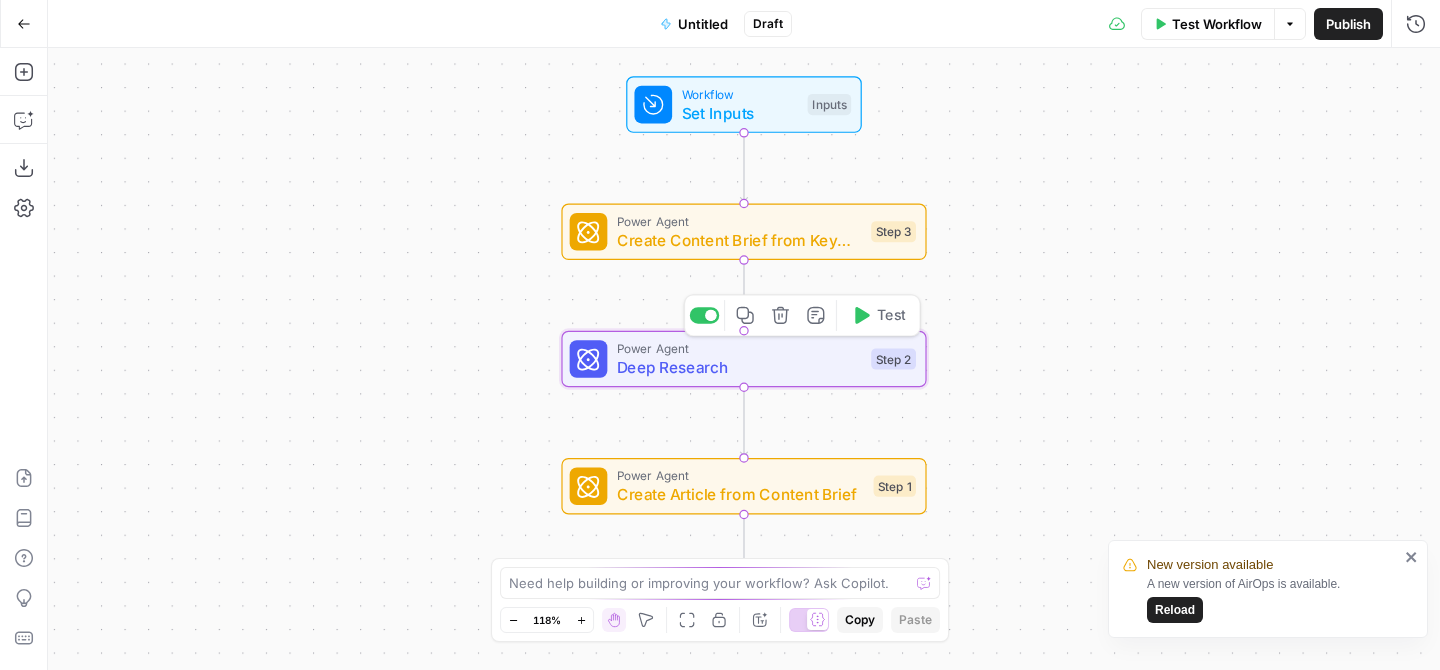 click on "Deep Research" at bounding box center (739, 367) 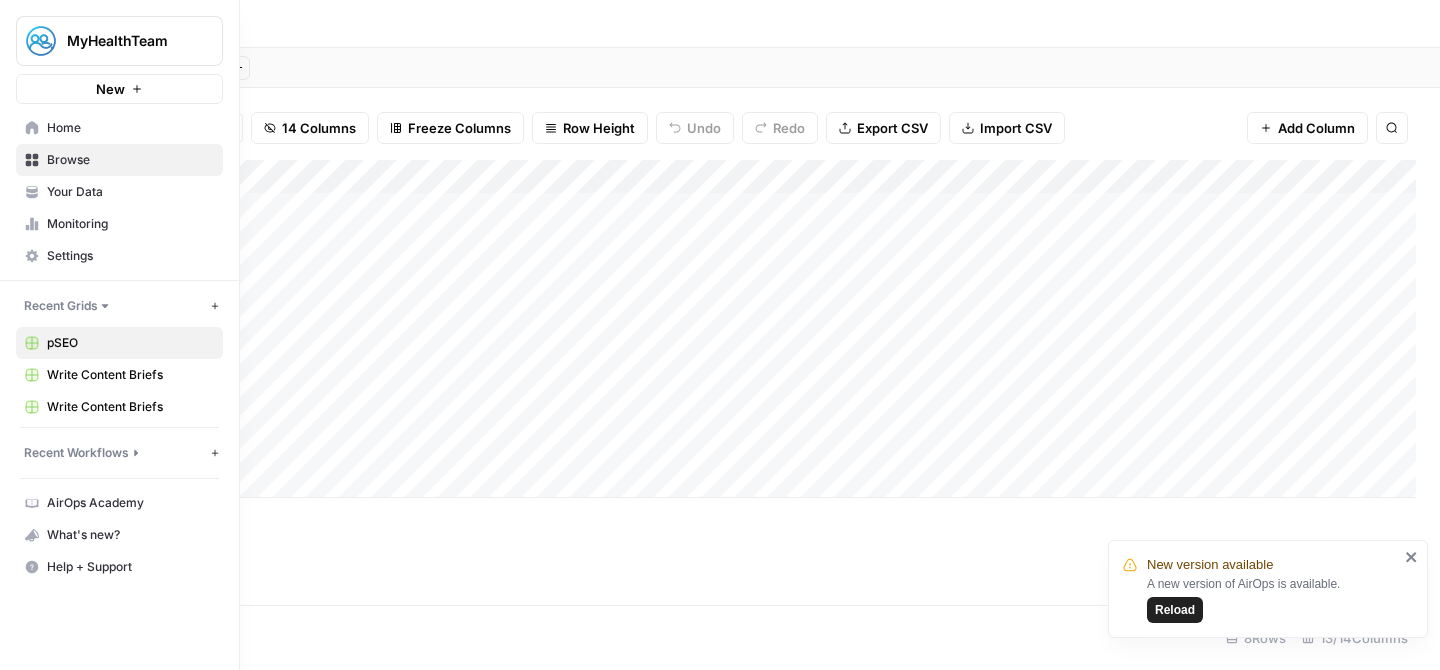 click on "Recent Workflows New Workflow" at bounding box center [119, 453] 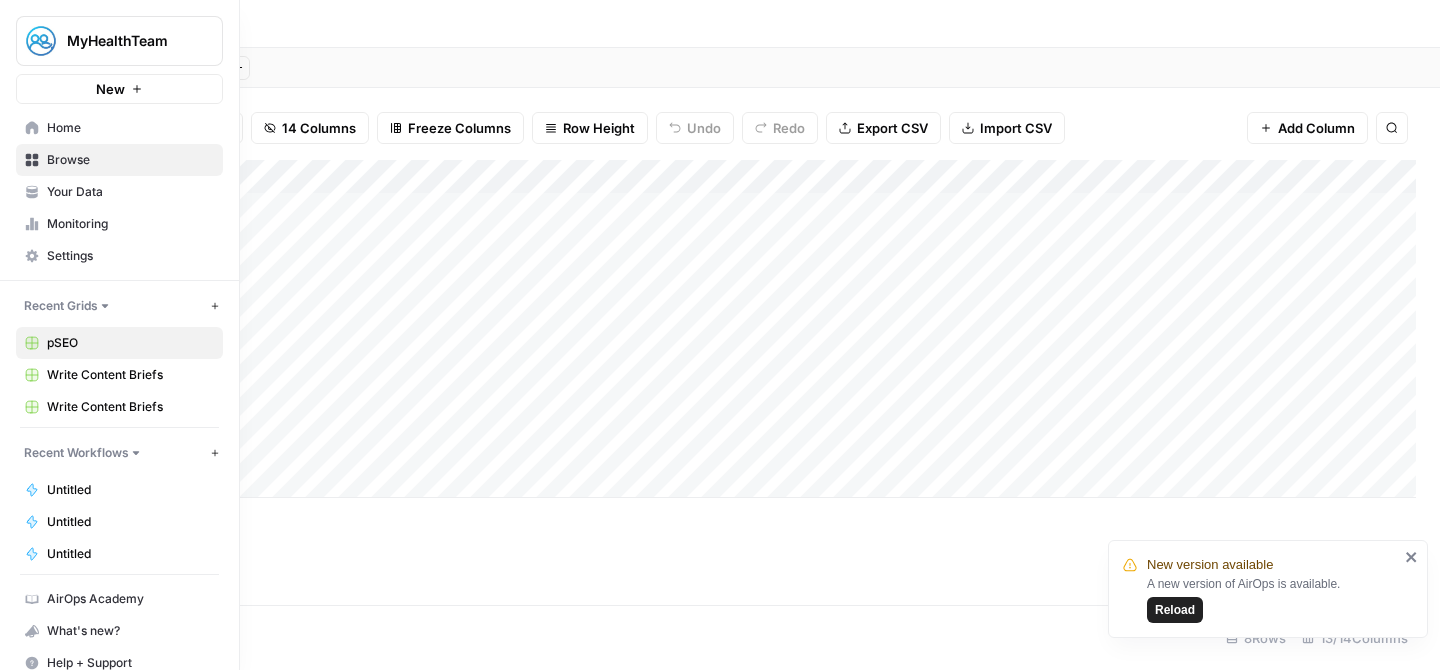 click on "Untitled" at bounding box center (130, 490) 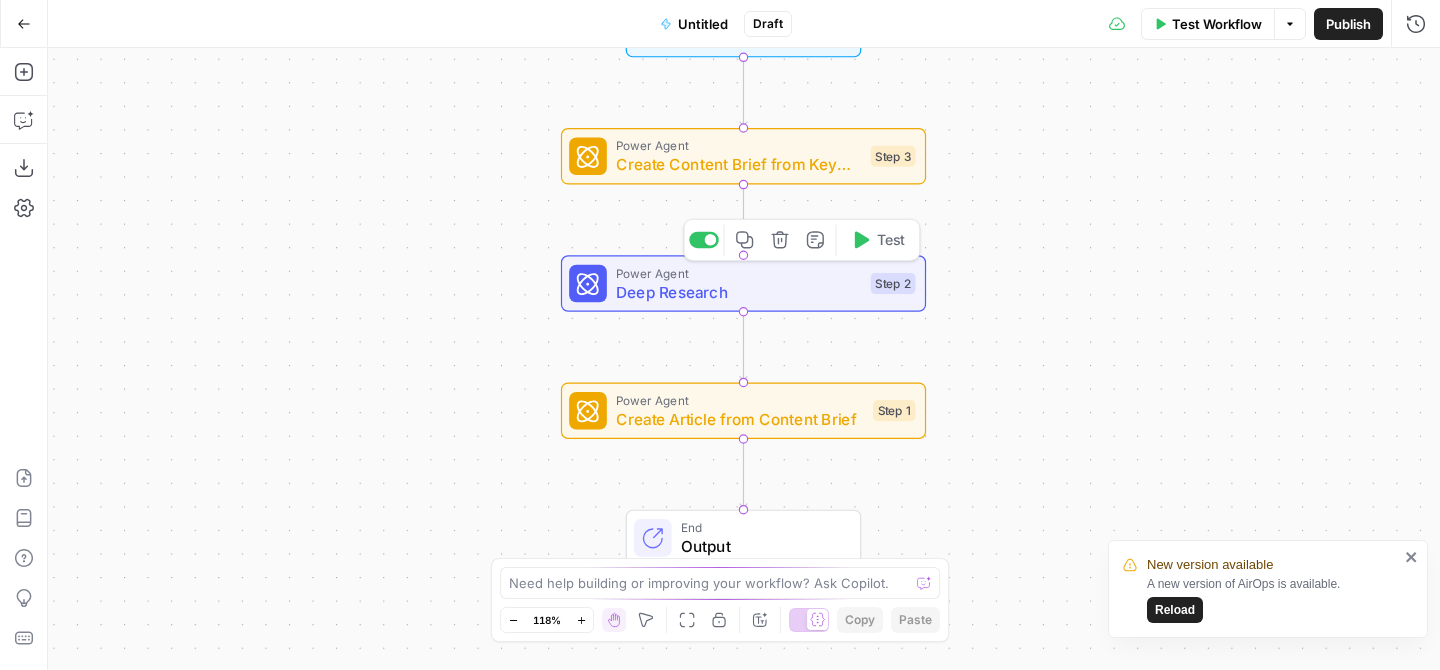 click on "Deep Research" at bounding box center [738, 292] 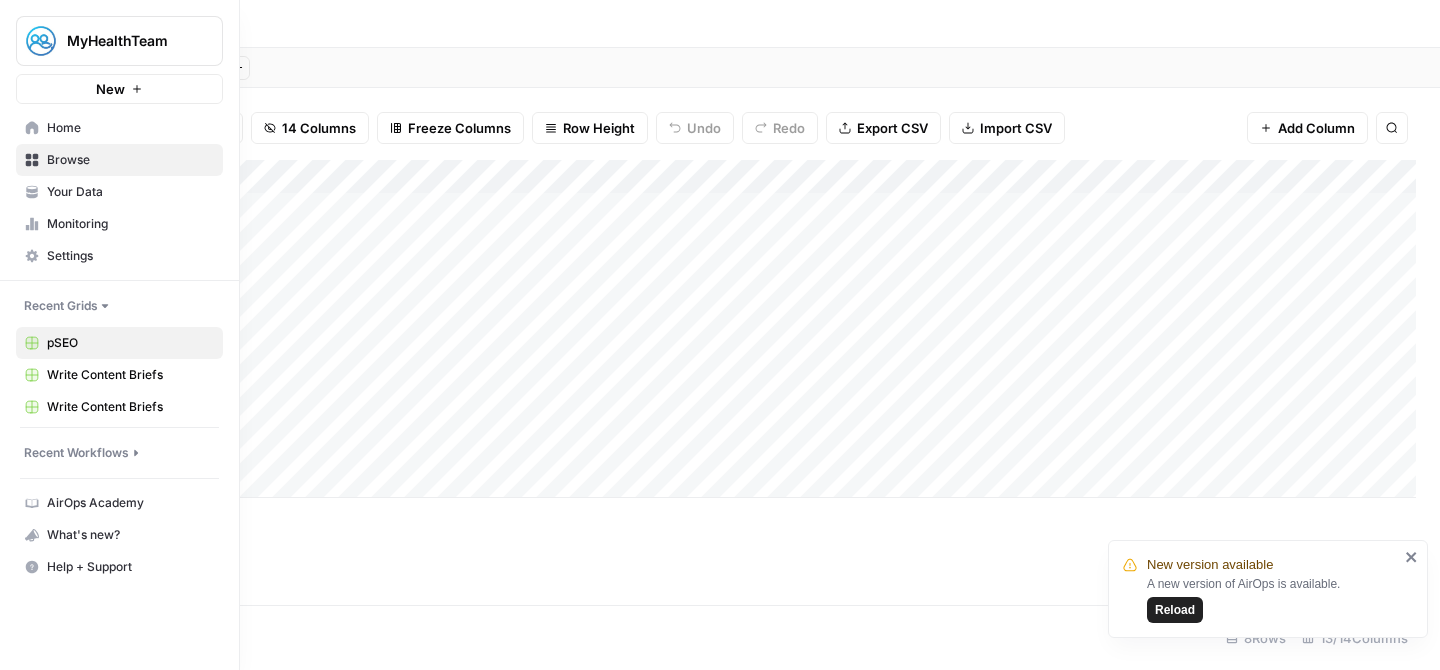 click 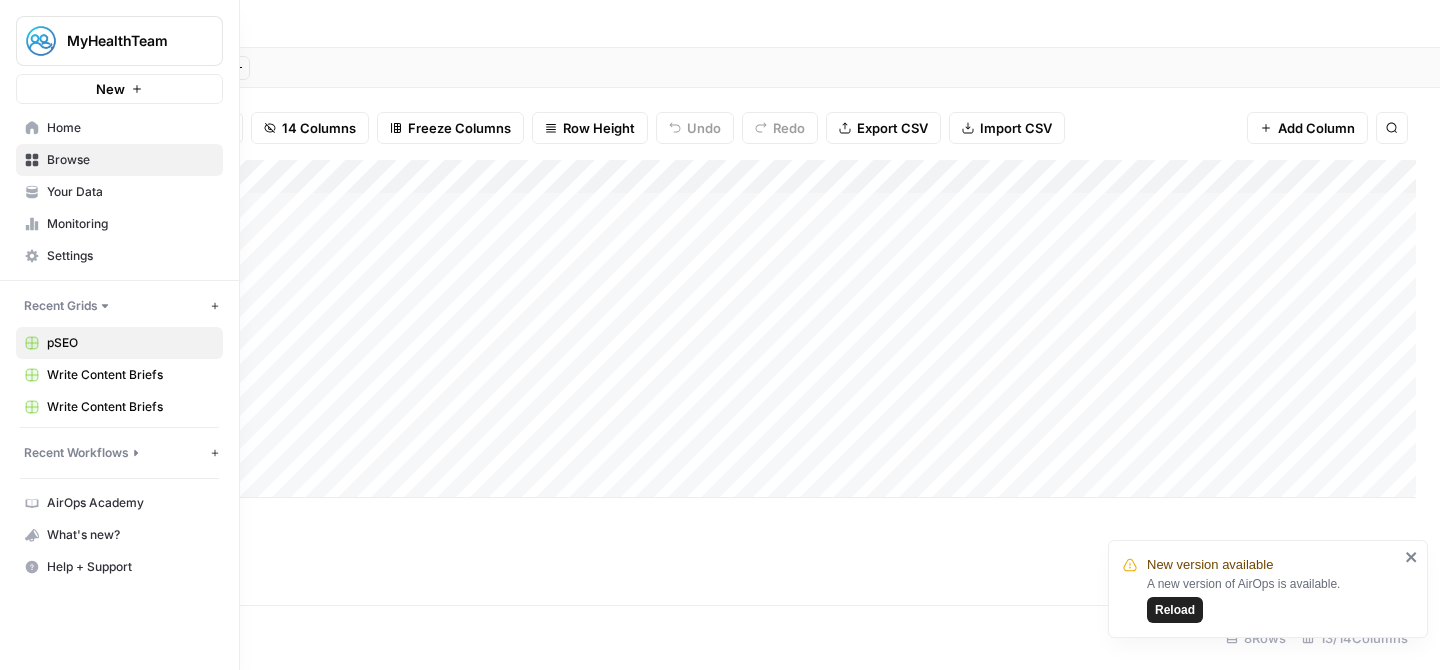 click on "Recent Workflows" at bounding box center [76, 453] 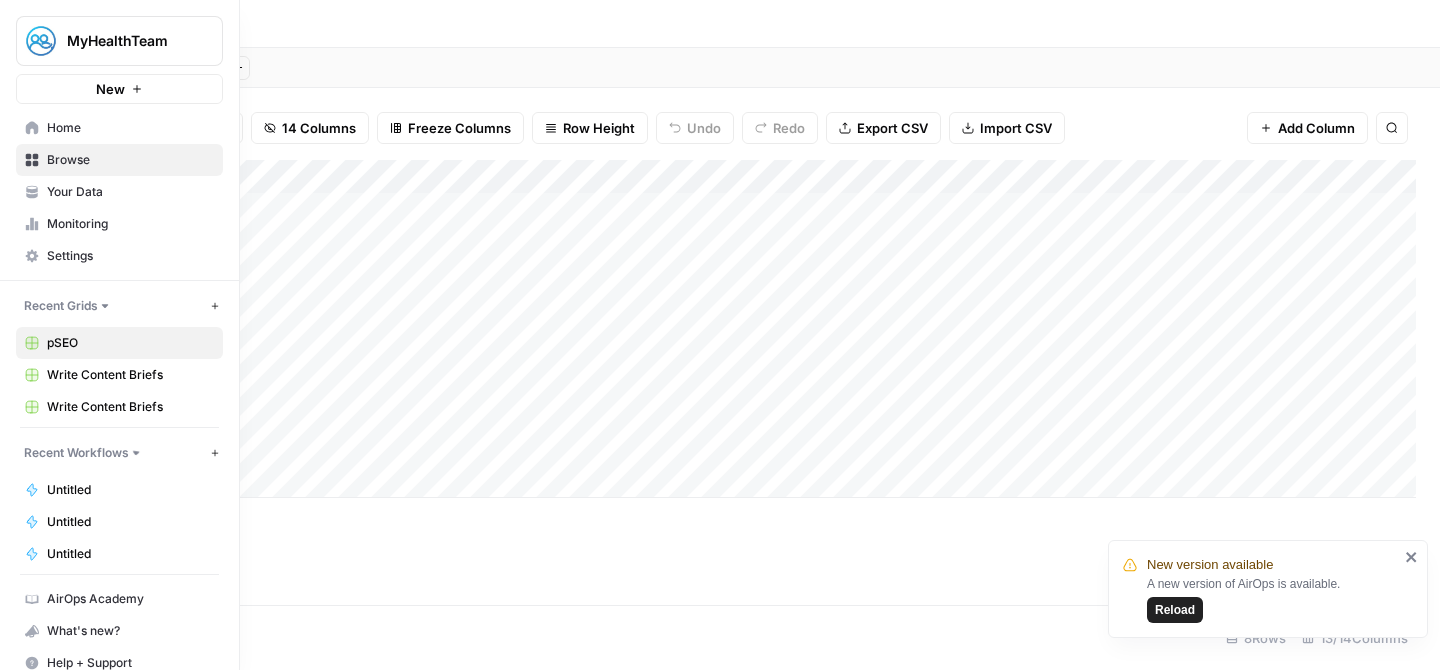 scroll, scrollTop: 17, scrollLeft: 0, axis: vertical 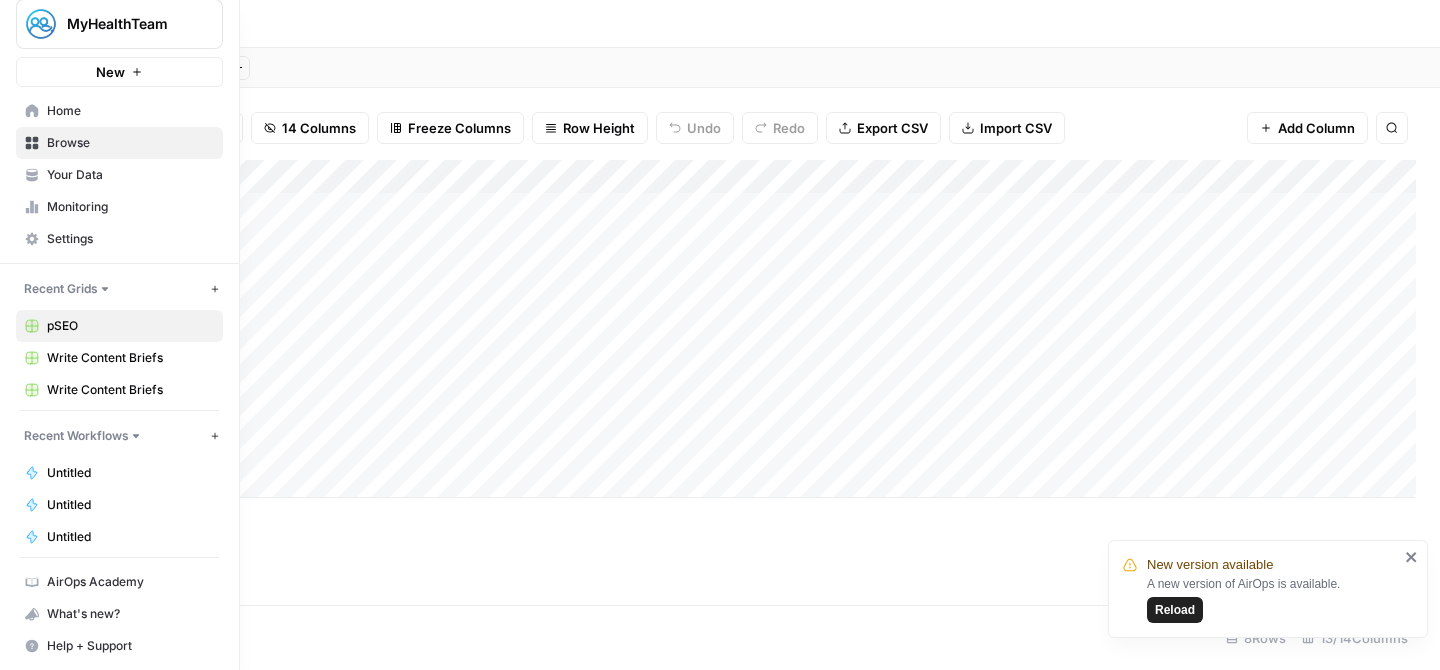 click on "Untitled" at bounding box center [130, 473] 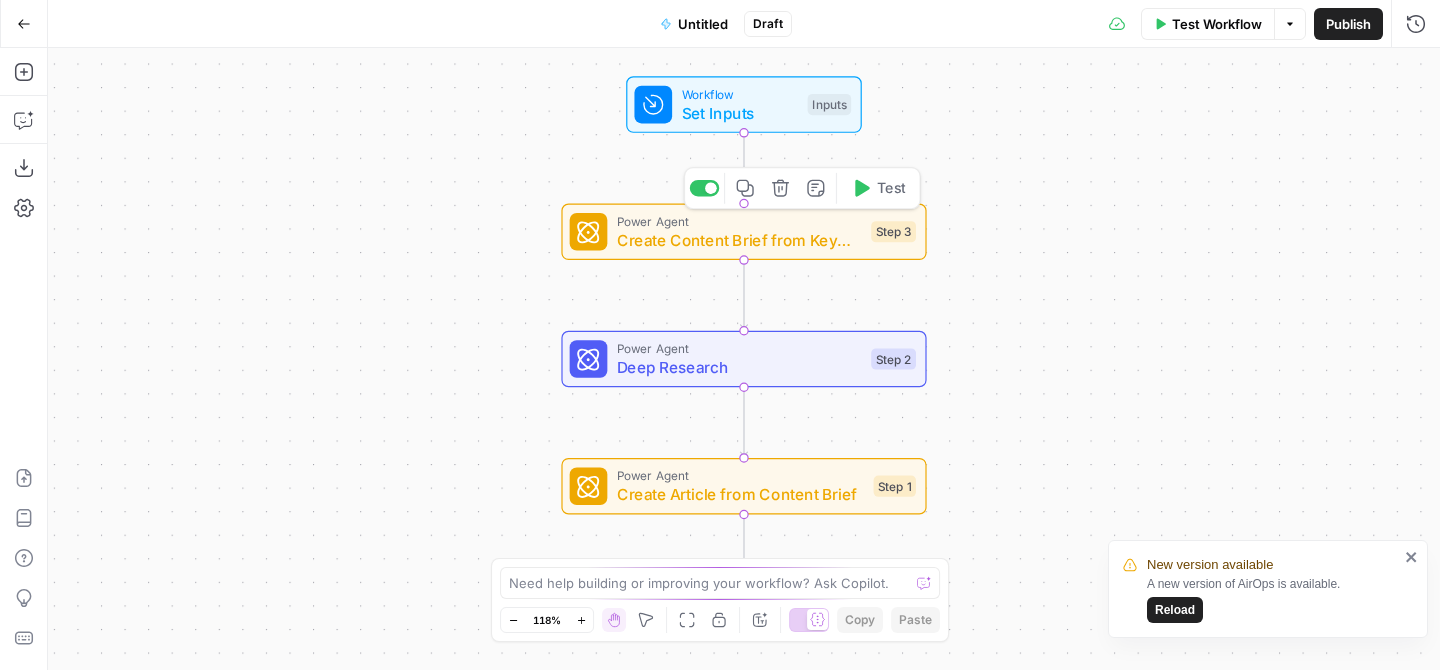 click on "Power Agent" at bounding box center (739, 221) 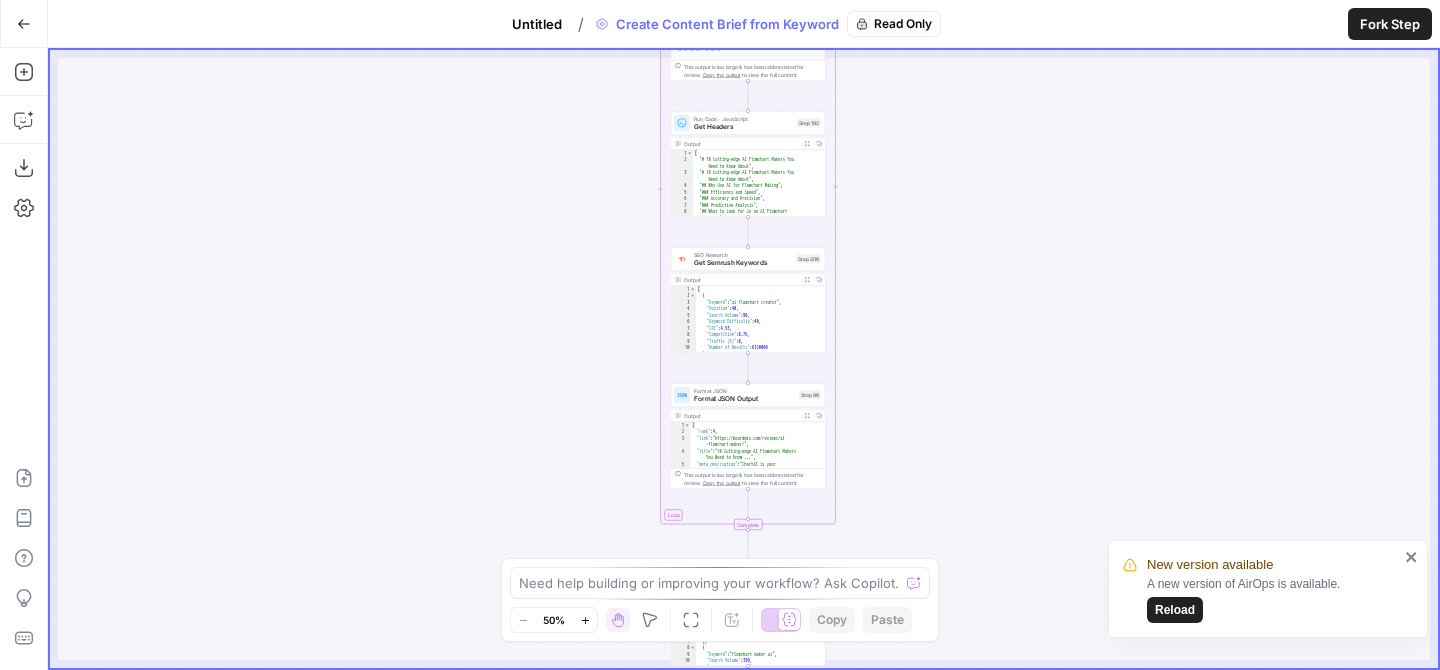 drag, startPoint x: 924, startPoint y: 209, endPoint x: 928, endPoint y: 544, distance: 335.02386 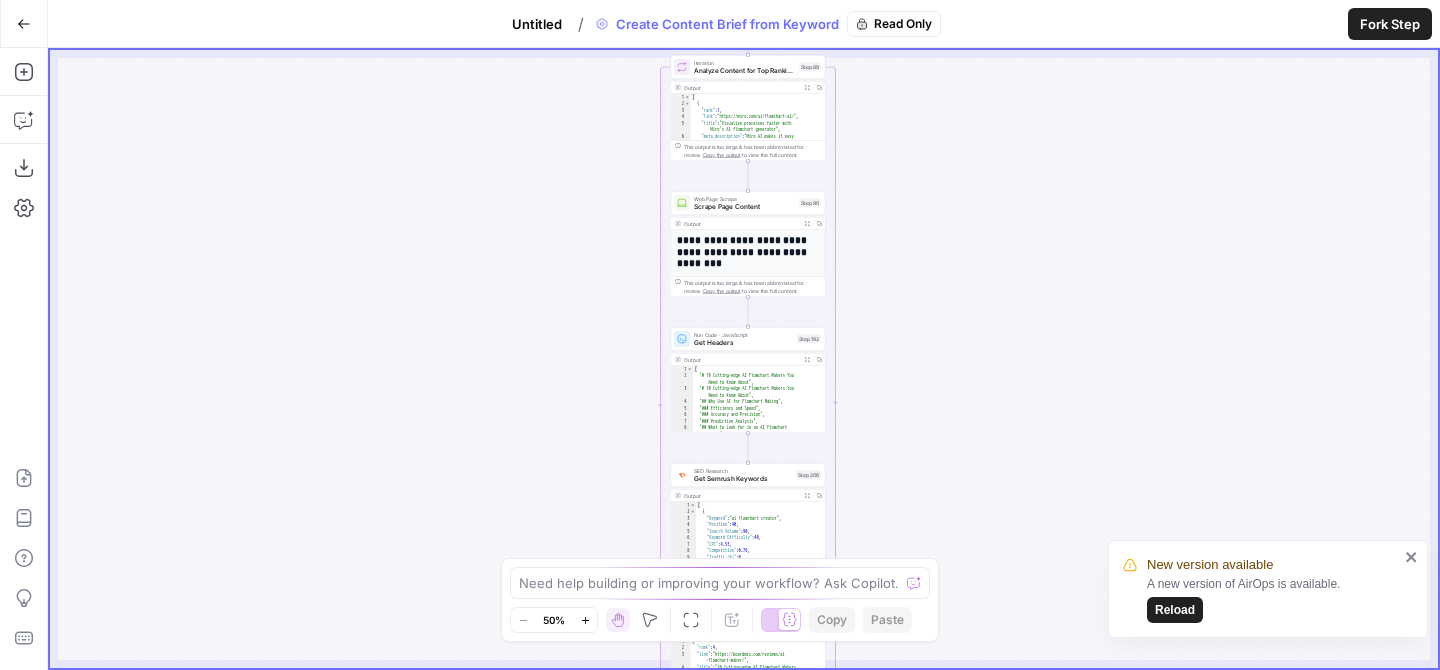 drag, startPoint x: 953, startPoint y: 267, endPoint x: 952, endPoint y: 577, distance: 310.00162 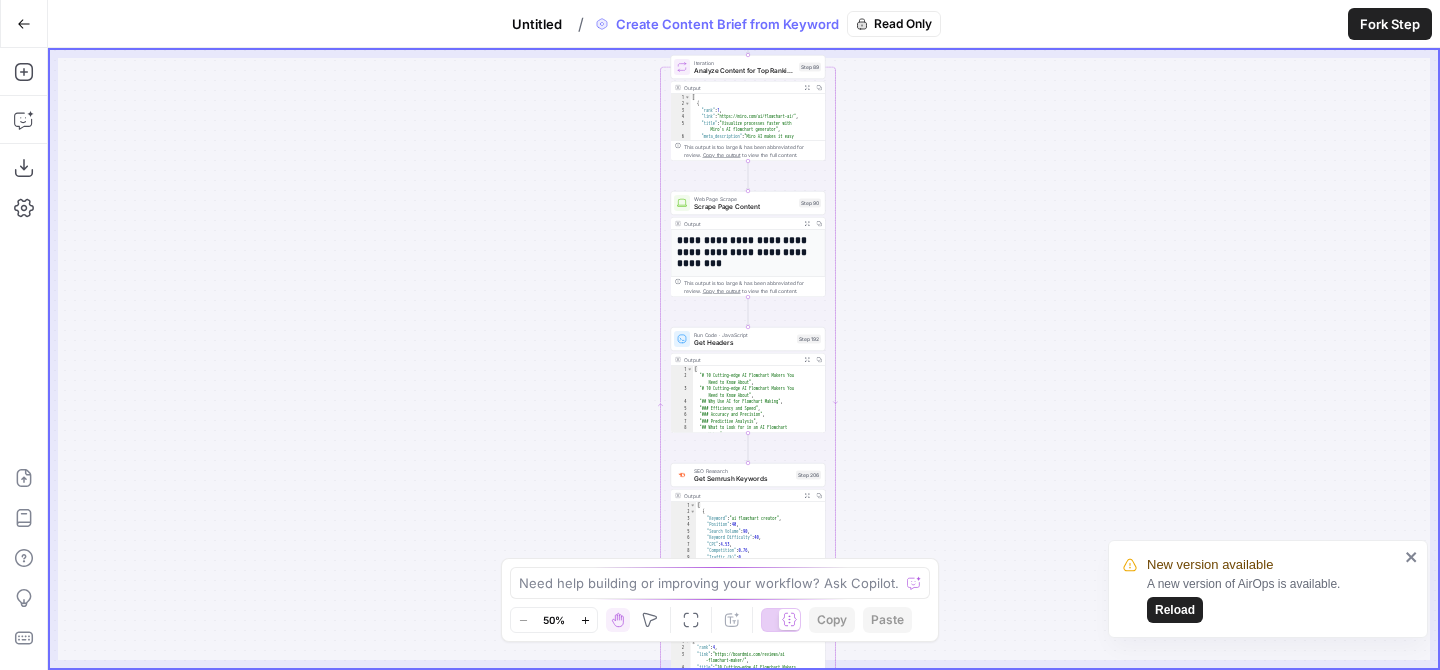 click on "Workflow Set Inputs Inputs Google Search Perform Google Search Step 51 Output Expand Output Copy 1 2 3 4 5 6 7 {    "search_metadata" :  {      "id" :  "6848b1764c437fc61eddbe71" ,      "status" :  "Success" ,      "json_endpoint" :  "https://serpapi.com          /searches/ed3500f663396c3a          /6848b1764c437fc61eddbe71.json" ,      "created_at" :  "2025-06-10 22:28:06 UTC" ,      "processed_at" :  "2025-06-10 22:28:06 UTC" ,     XXXXXXXXXXXXXXXXXXXXXXXXXXXXXXXXXXXXXXXXXXXXXXXXXXXXXXXXXXXXXXXXXXXXXXXXXXXXXXXXXXXXXXXXXXXXXXXXXXXXXXXXXXXXXXXXXXXXXXXXXXXXXXXXXXXXXXXXXXXXXXXXXXXXXXXXXXXXXXXXXXXXXXXXXXXXXXXXXXXXXXXXXXXXXXXXXXXXXXXXXXXXXXXXXXXXXXXXXXXXXXXXXXXXXXXXXXXXXXXXXXXXXXXXXXXXXXXXXXXXXXXXXXXXXXXXXXXXXXXXXXXXXXXXXXXXXXXXXXXXXXXXXXXXXXXXXXXXXXXXXXXXXXXXXXXXXXXXXXXXXXXXXXXXXXXXXXXXXXXXXXXXXXXXXXXXXXXXXXXXXXXXXXXXXXXXXXXXXXXXXXXXXXXXXXXXXXXXXXXXXXXXXXXXXXXXXXXXXXXXXXXXXXXXXXXXXXXXXXXXXXXXXXXXXXXXXXXXXXXXXXXXXXXXXXXXXXXXXXXXXXXXXXXXXXXX   Copy the output   to view the full content. Loop Copy" at bounding box center [744, 359] 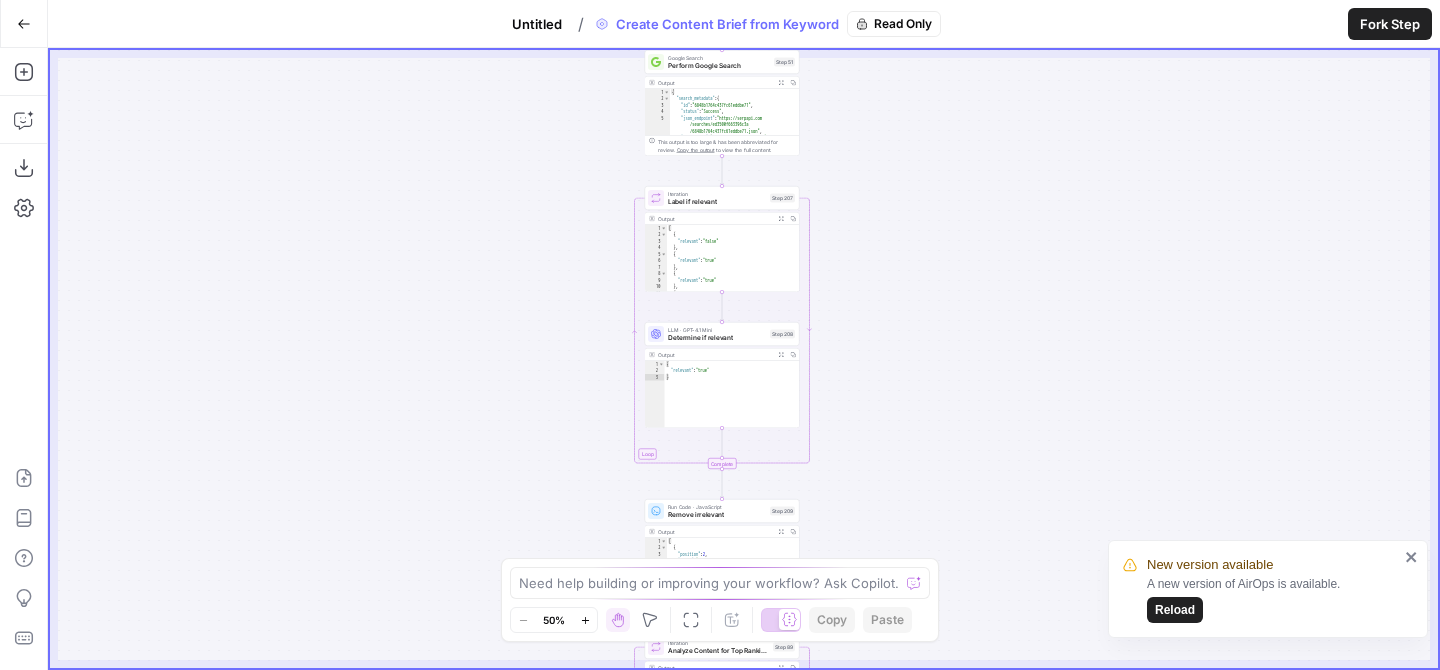 drag, startPoint x: 974, startPoint y: 292, endPoint x: 949, endPoint y: 746, distance: 454.6878 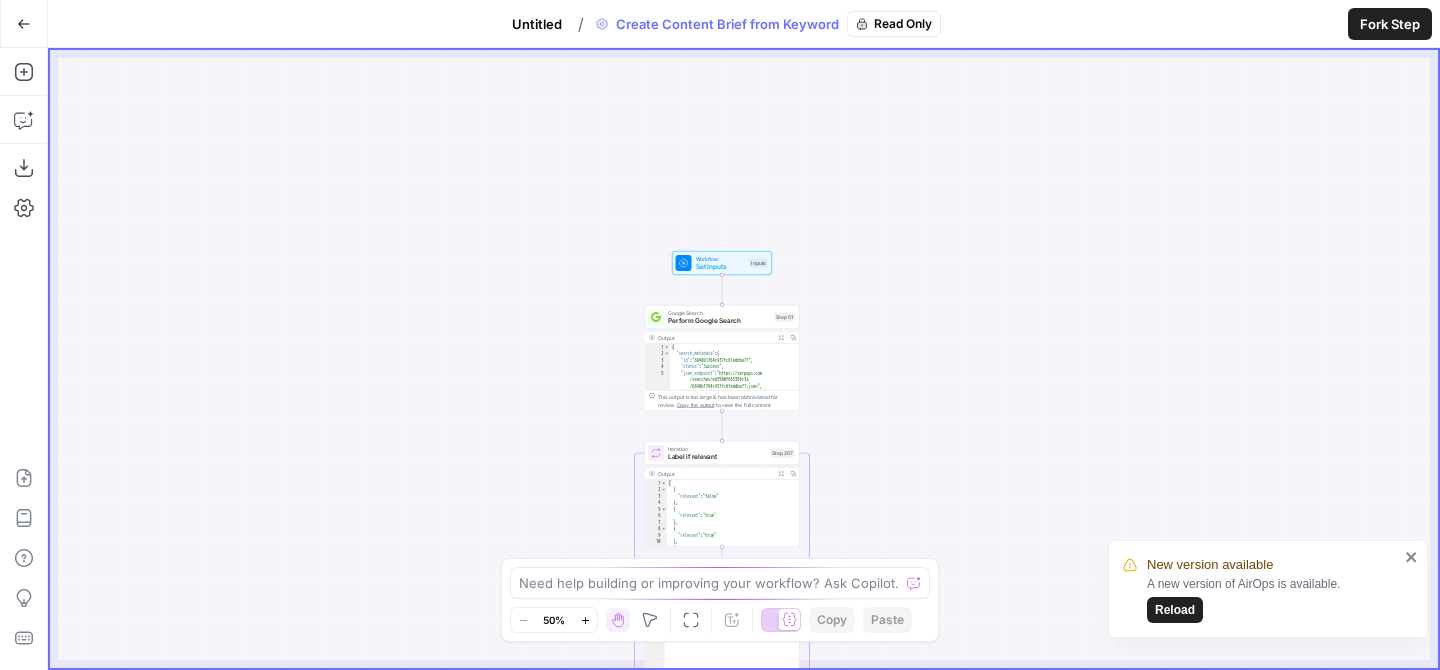drag, startPoint x: 958, startPoint y: 362, endPoint x: 958, endPoint y: 595, distance: 233 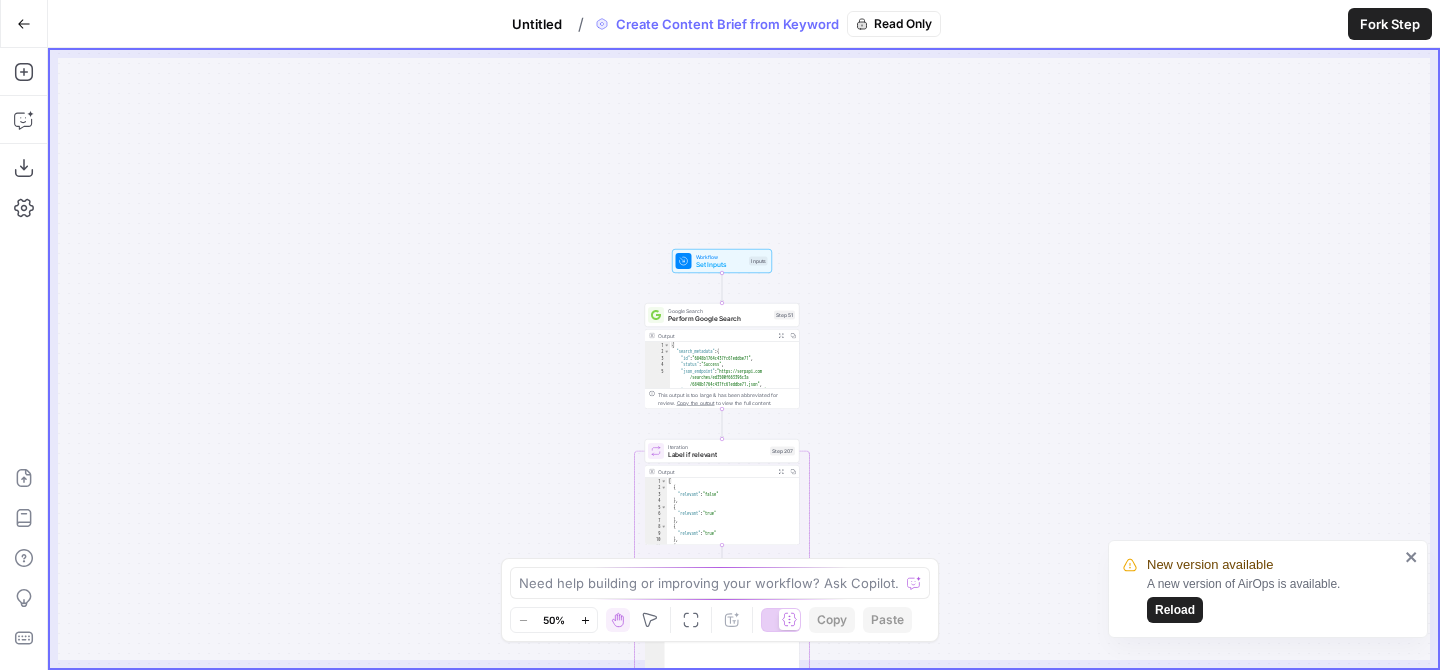 drag, startPoint x: 936, startPoint y: 386, endPoint x: 936, endPoint y: 173, distance: 213 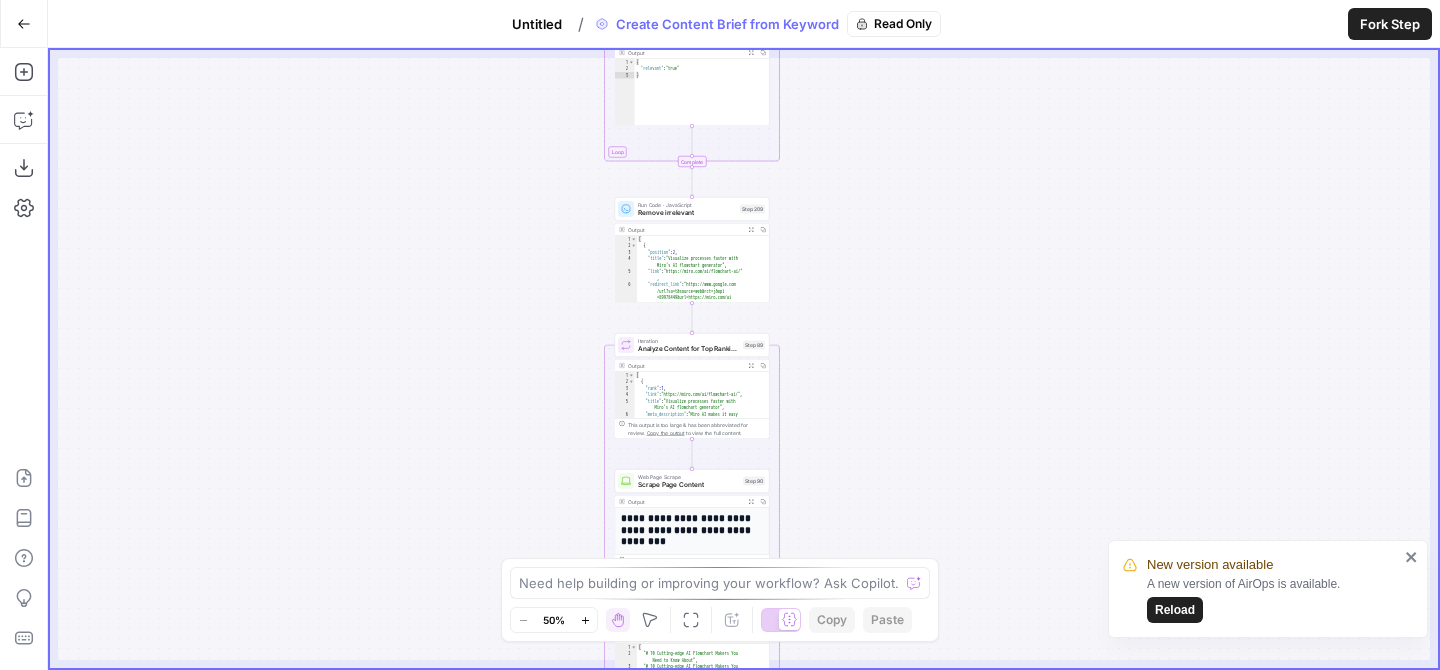 drag, startPoint x: 909, startPoint y: 208, endPoint x: 896, endPoint y: 14, distance: 194.43507 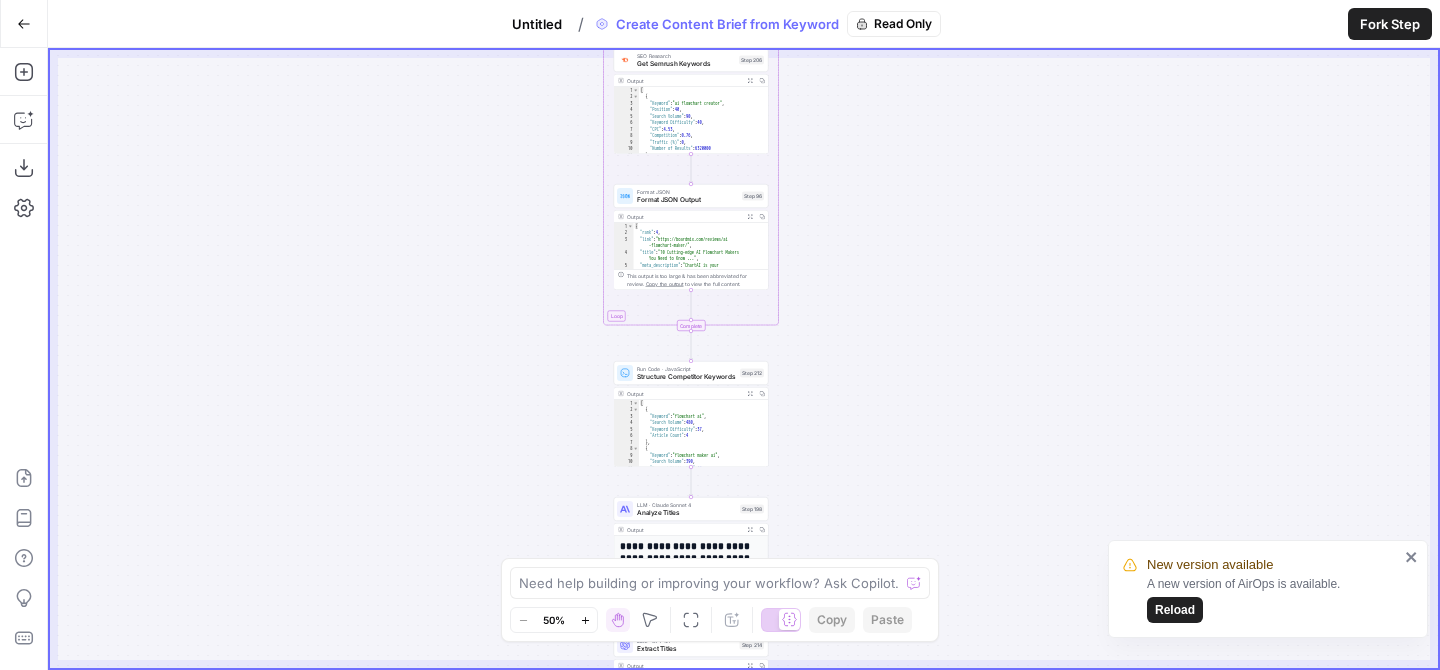 drag, startPoint x: 894, startPoint y: 306, endPoint x: 894, endPoint y: -85, distance: 391 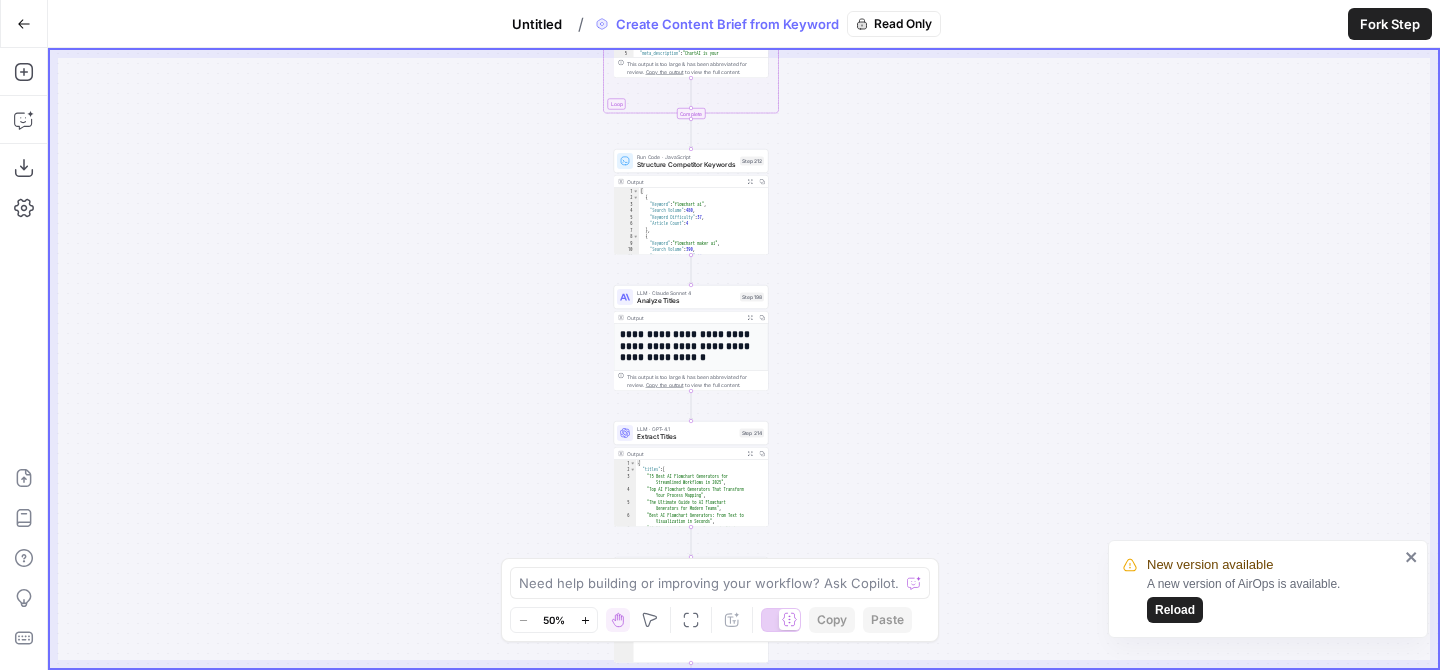 drag, startPoint x: 897, startPoint y: 352, endPoint x: 903, endPoint y: 113, distance: 239.0753 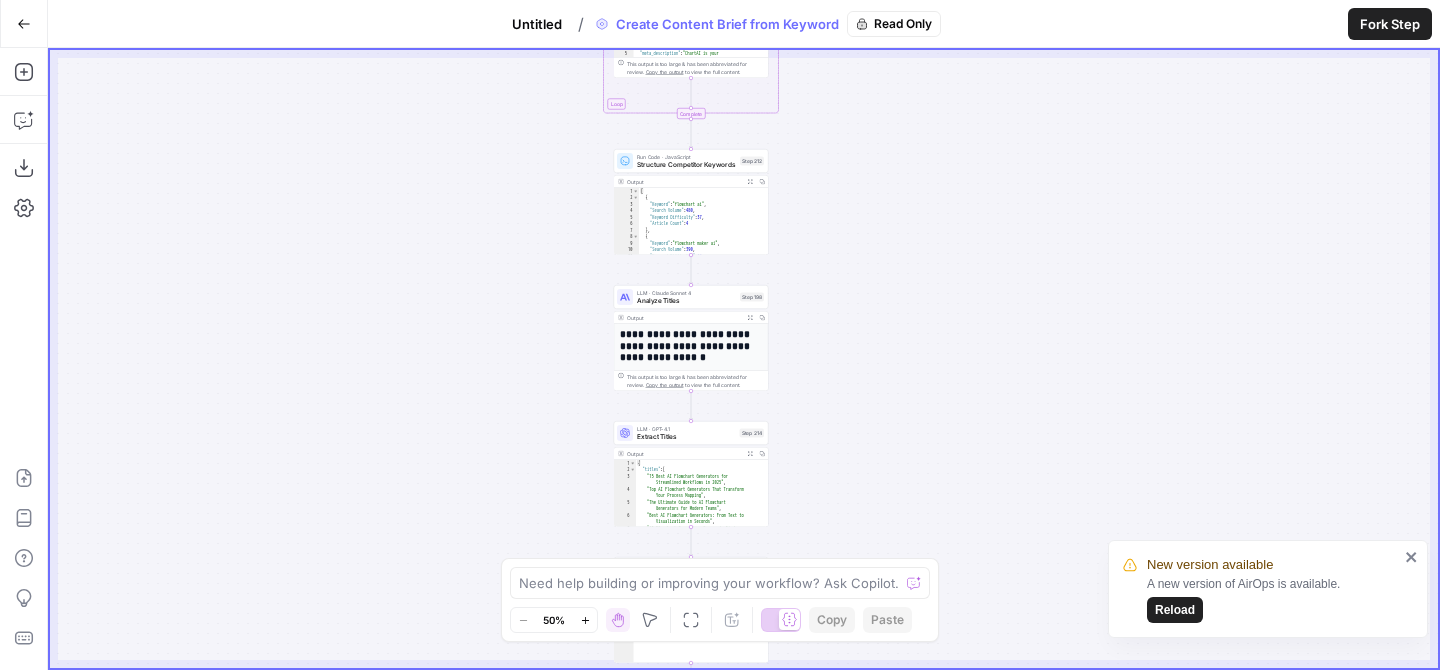 click on "Workflow Set Inputs Inputs Google Search Perform Google Search Step 51 Output Expand Output Copy 1 2 3 4 5 6 7 {    "search_metadata" :  {      "id" :  "6848b1764c437fc61eddbe71" ,      "status" :  "Success" ,      "json_endpoint" :  "https://serpapi.com          /searches/ed3500f663396c3a          /6848b1764c437fc61eddbe71.json" ,      "created_at" :  "2025-06-10 22:28:06 UTC" ,      "processed_at" :  "2025-06-10 22:28:06 UTC" ,     XXXXXXXXXXXXXXXXXXXXXXXXXXXXXXXXXXXXXXXXXXXXXXXXXXXXXXXXXXXXXXXXXXXXXXXXXXXXXXXXXXXXXXXXXXXXXXXXXXXXXXXXXXXXXXXXXXXXXXXXXXXXXXXXXXXXXXXXXXXXXXXXXXXXXXXXXXXXXXXXXXXXXXXXXXXXXXXXXXXXXXXXXXXXXXXXXXXXXXXXXXXXXXXXXXXXXXXXXXXXXXXXXXXXXXXXXXXXXXXXXXXXXXXXXXXXXXXXXXXXXXXXXXXXXXXXXXXXXXXXXXXXXXXXXXXXXXXXXXXXXXXXXXXXXXXXXXXXXXXXXXXXXXXXXXXXXXXXXXXXXXXXXXXXXXXXXXXXXXXXXXXXXXXXXXXXXXXXXXXXXXXXXXXXXXXXXXXXXXXXXXXXXXXXXXXXXXXXXXXXXXXXXXXXXXXXXXXXXXXXXXXXXXXXXXXXXXXXXXXXXXXXXXXXXXXXXXXXXXXXXXXXXXXXXXXXXXXXXXXXXXXXXXXXXXXX   Copy the output   to view the full content. Loop Copy" at bounding box center [744, 359] 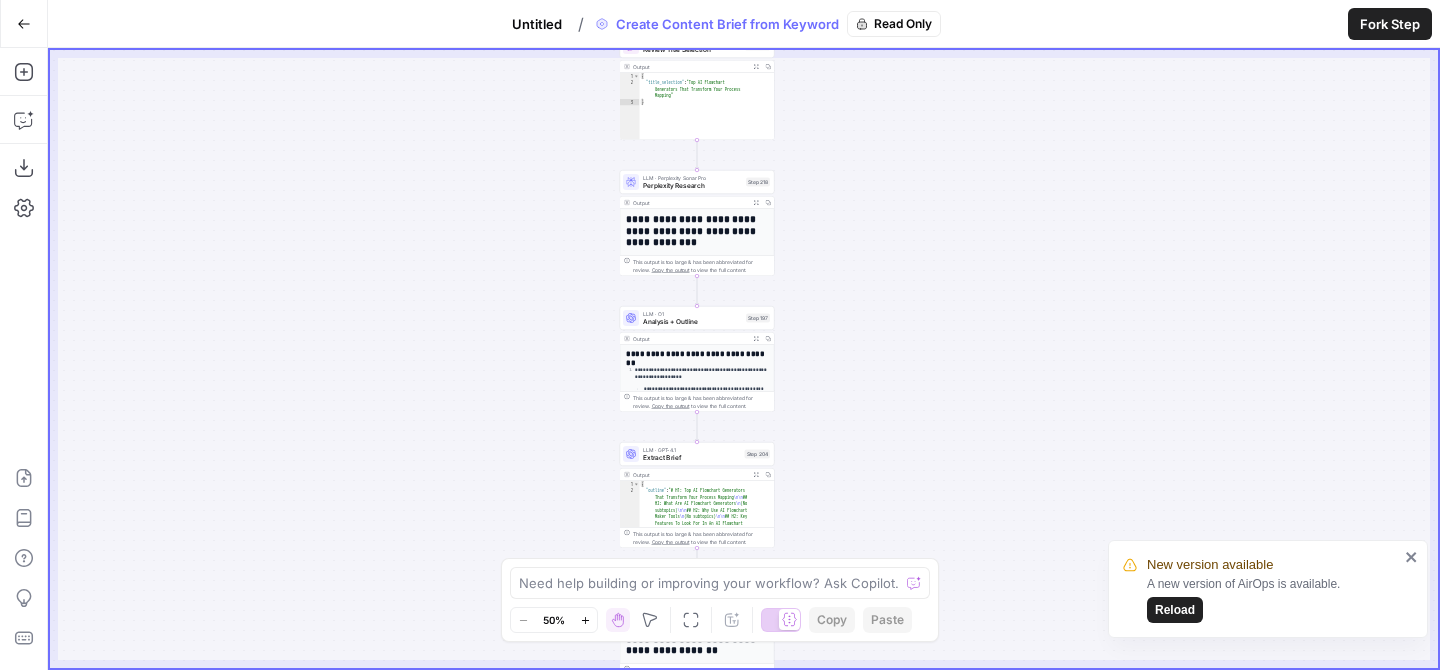 drag, startPoint x: 896, startPoint y: 406, endPoint x: 896, endPoint y: 76, distance: 330 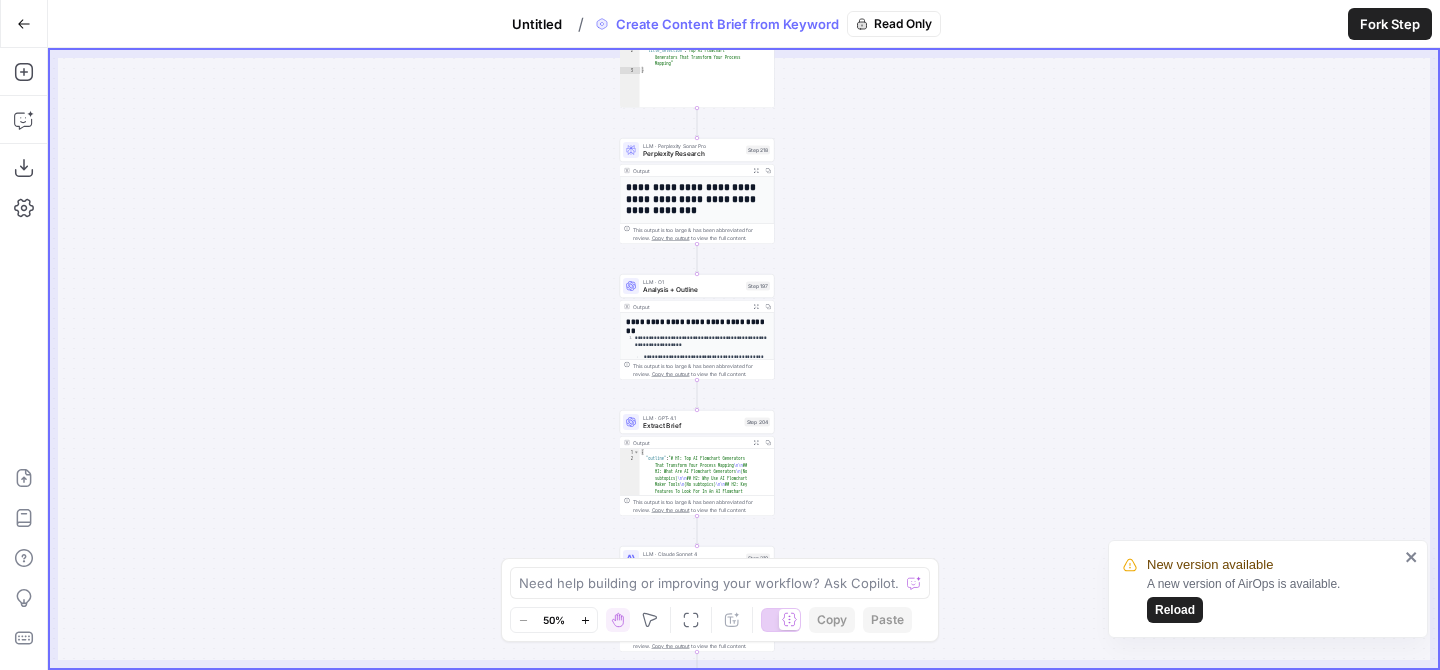 drag, startPoint x: 901, startPoint y: 470, endPoint x: 901, endPoint y: 103, distance: 367 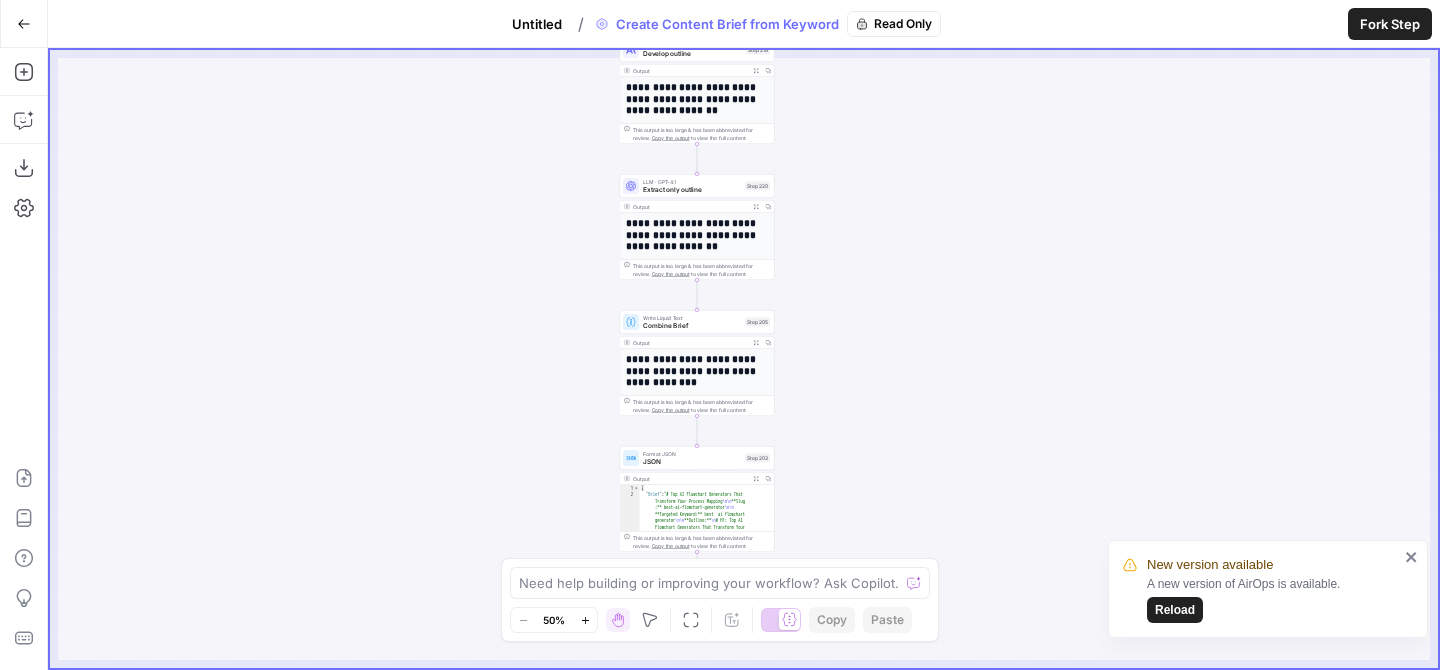 drag, startPoint x: 912, startPoint y: 464, endPoint x: 912, endPoint y: 6, distance: 458 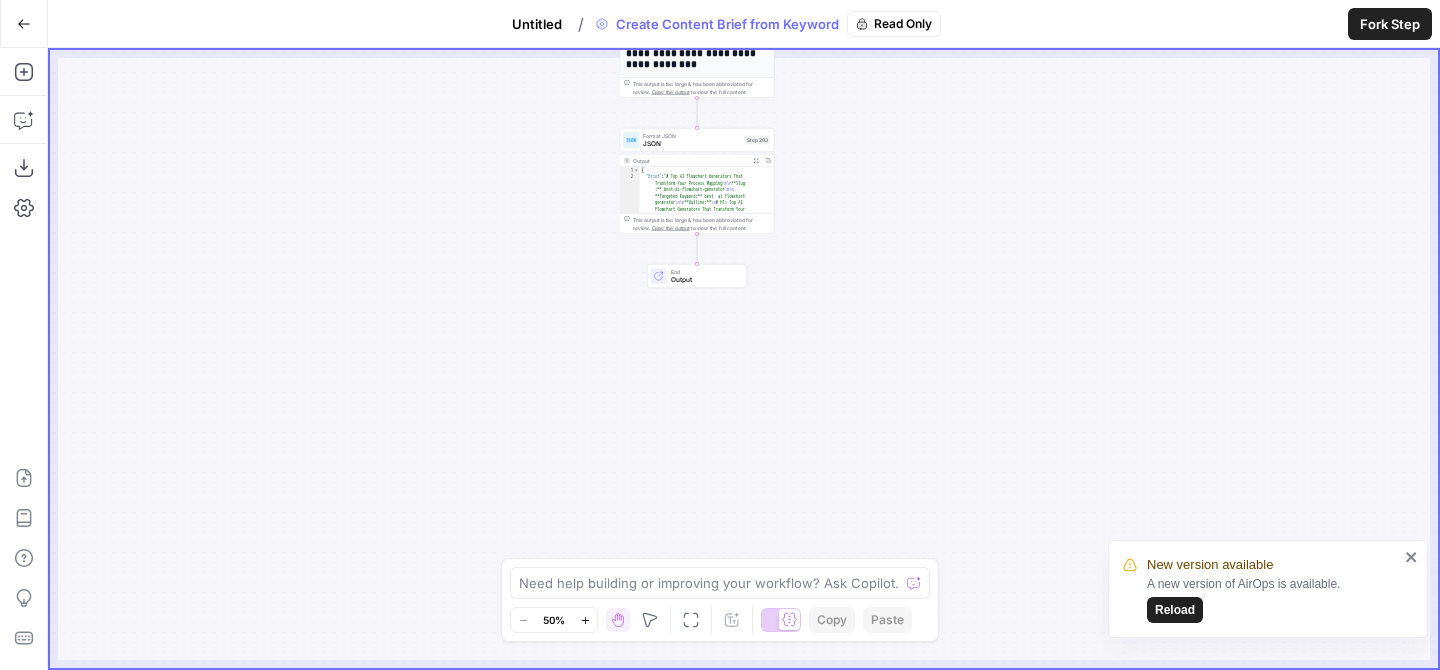 click 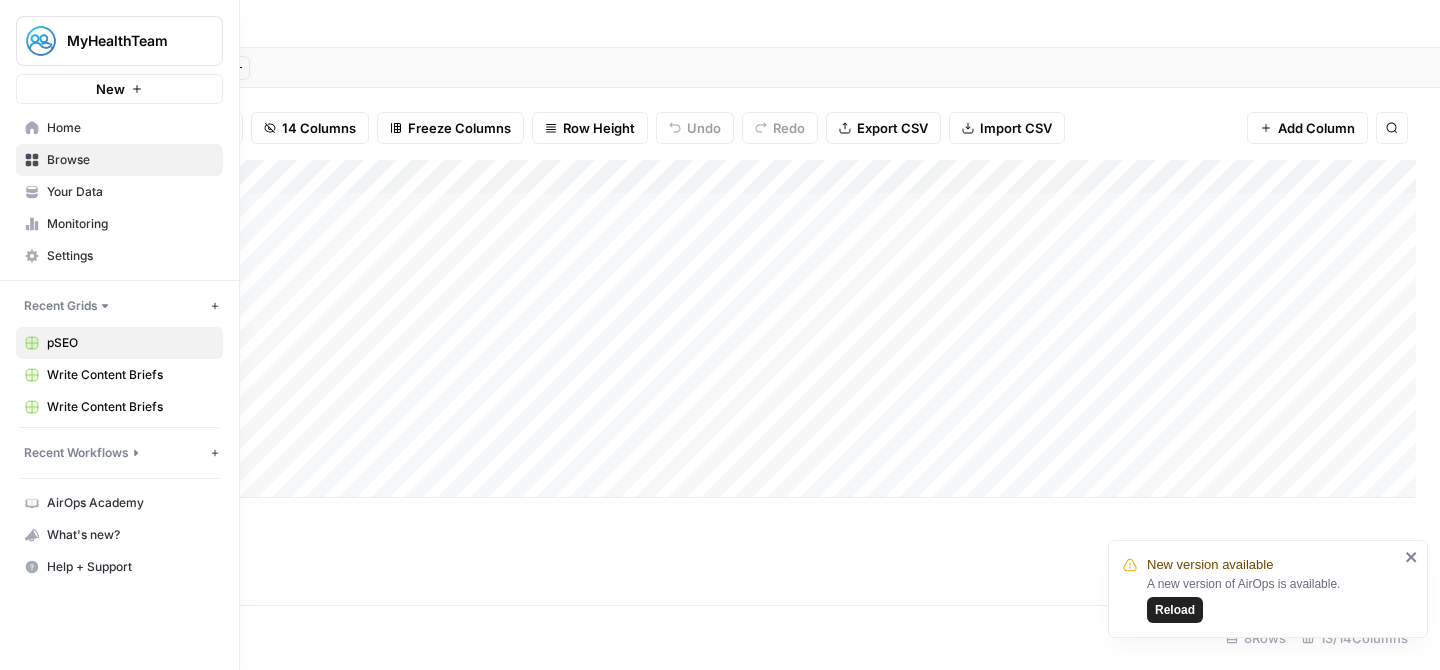 click on "Recent Workflows" at bounding box center (76, 453) 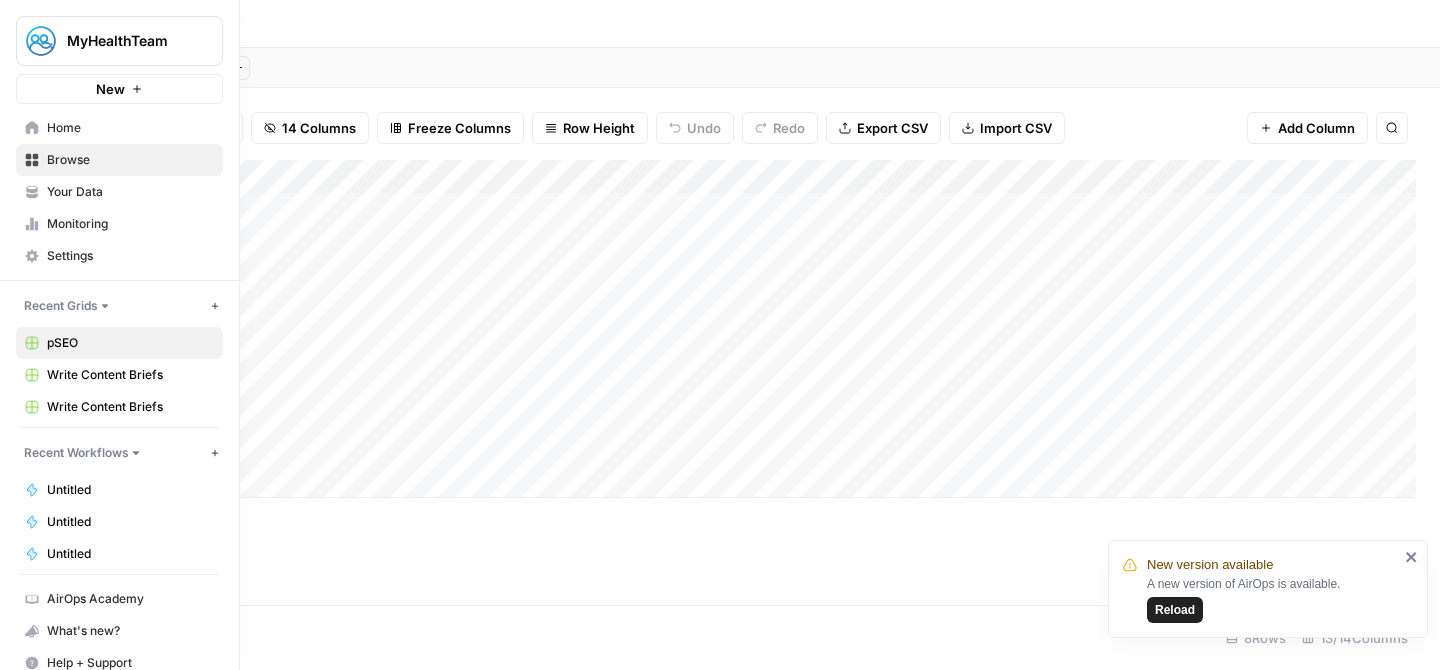 click 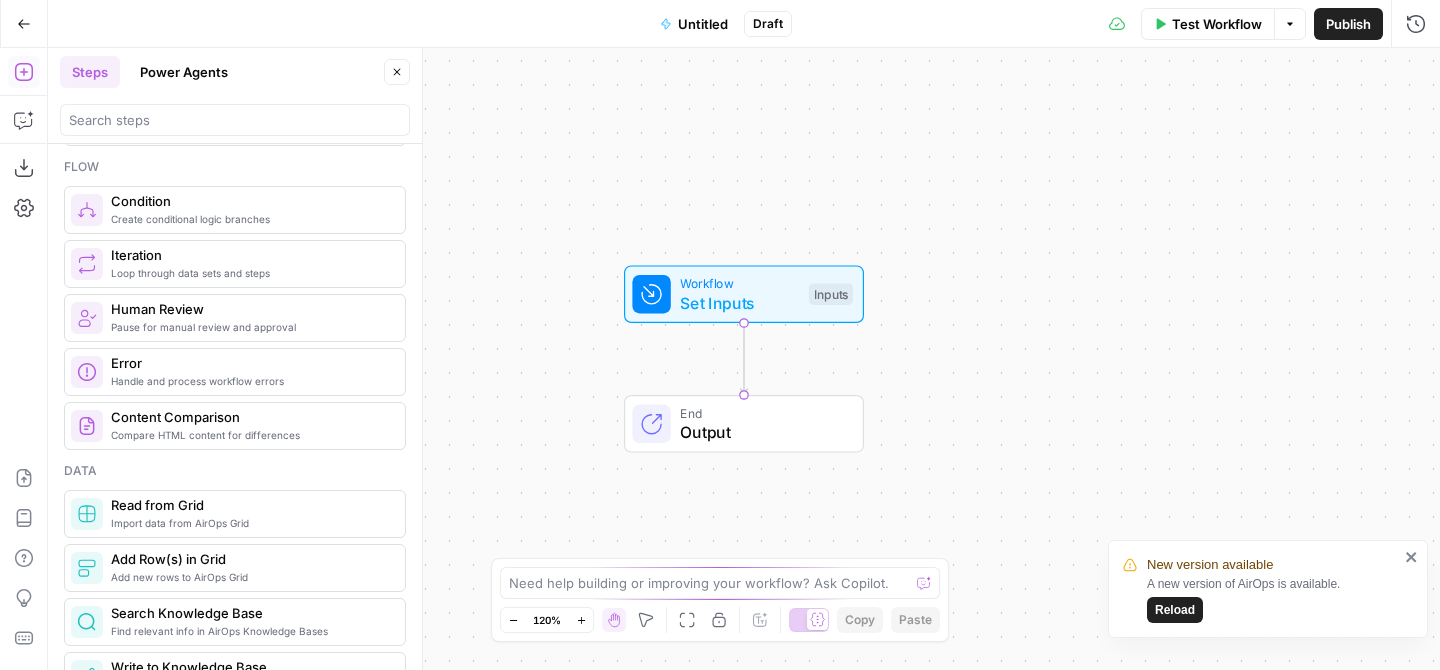 scroll, scrollTop: 699, scrollLeft: 0, axis: vertical 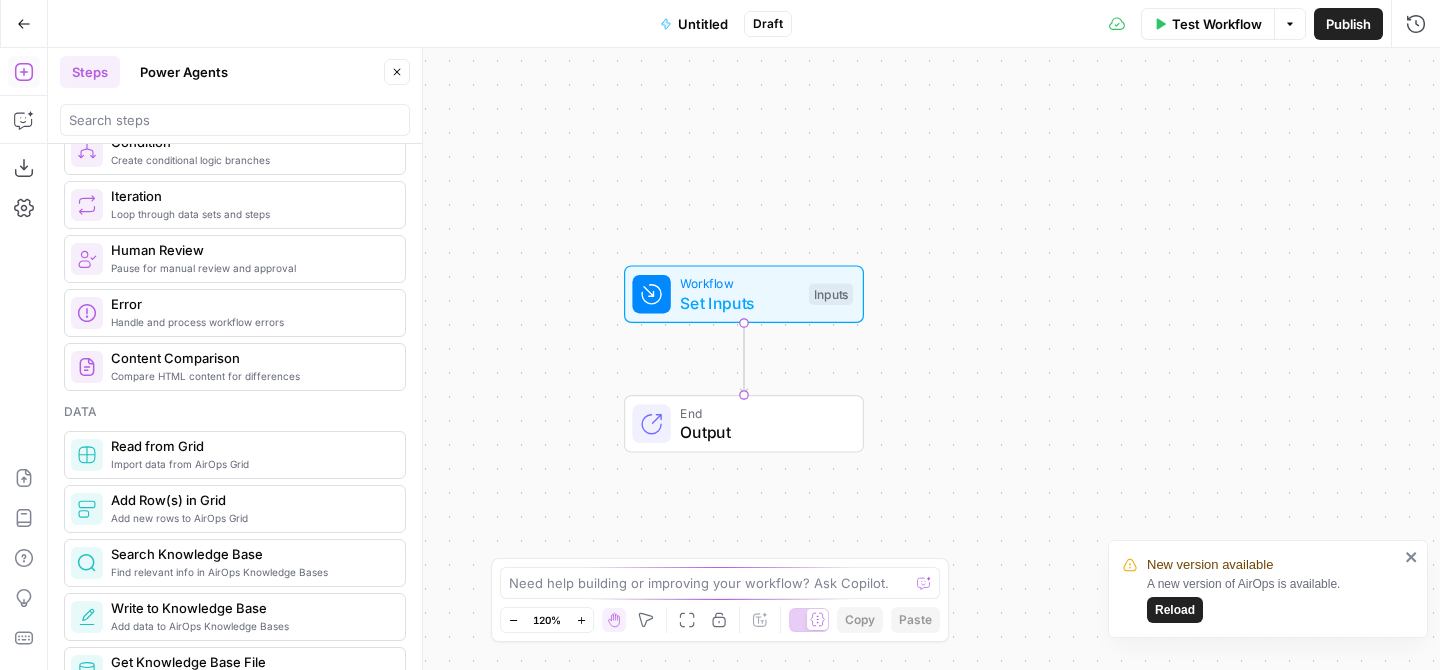 click on "Power Agents" at bounding box center [184, 72] 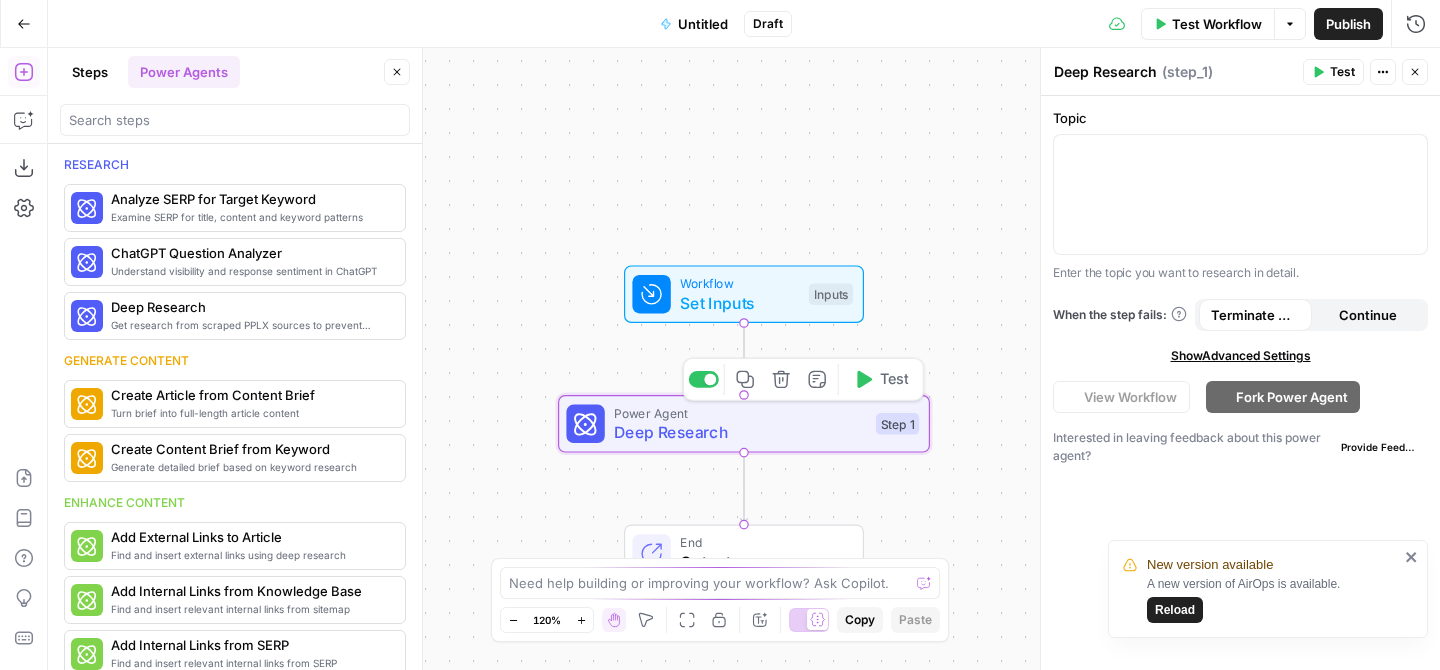 click on "Deep Research" at bounding box center (740, 432) 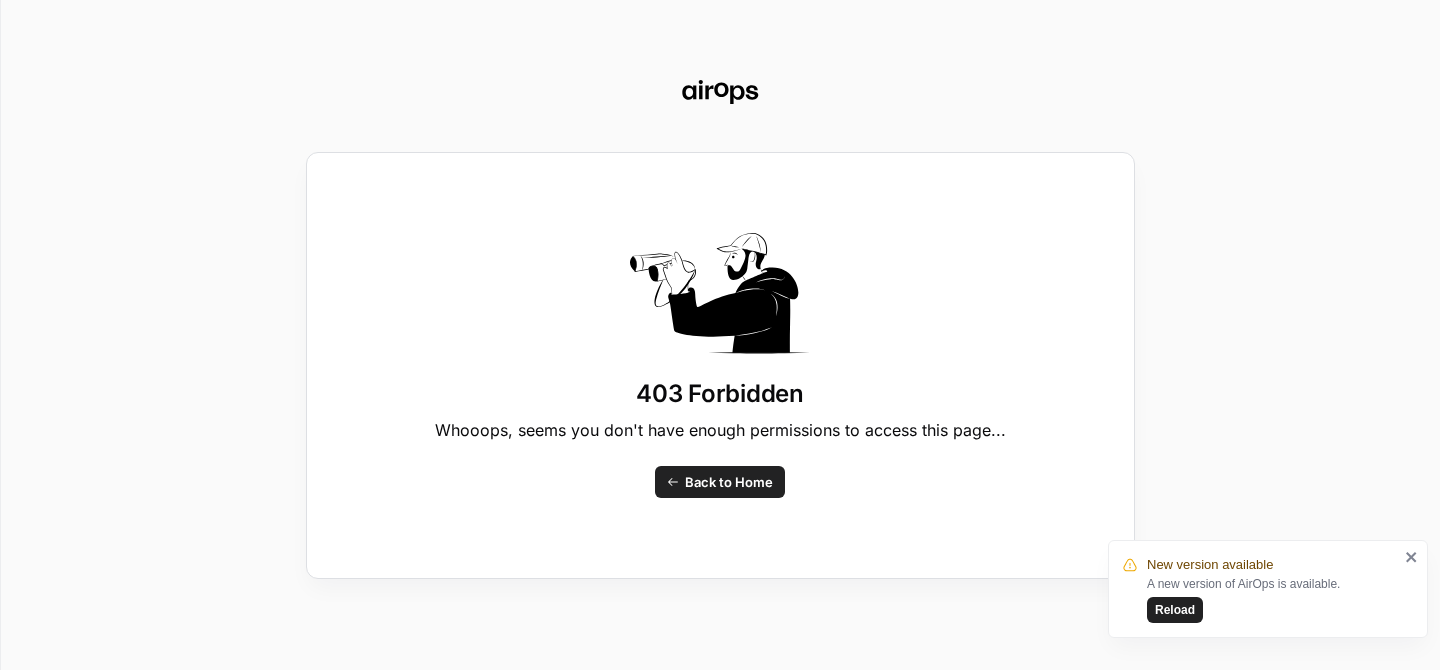 click on "Whooops, seems you don't have enough permissions to access this page..." at bounding box center (720, 430) 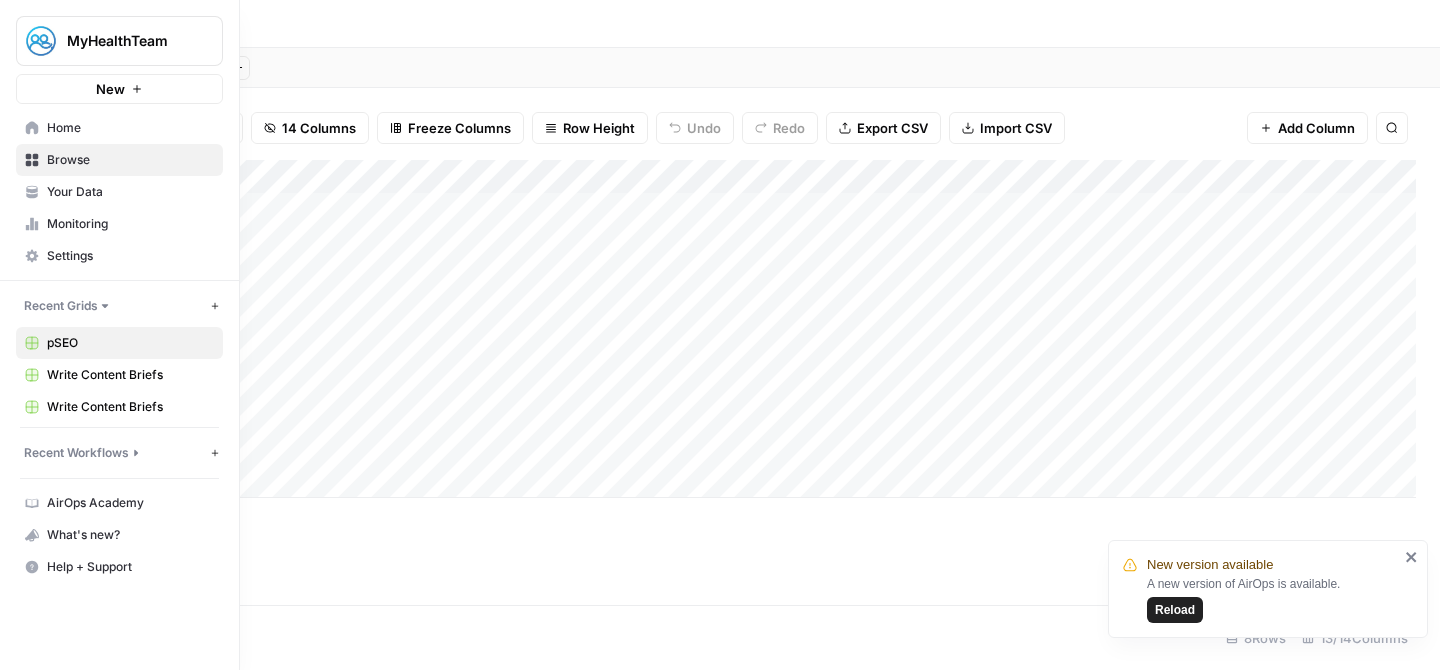 click on "Recent Workflows" at bounding box center (76, 453) 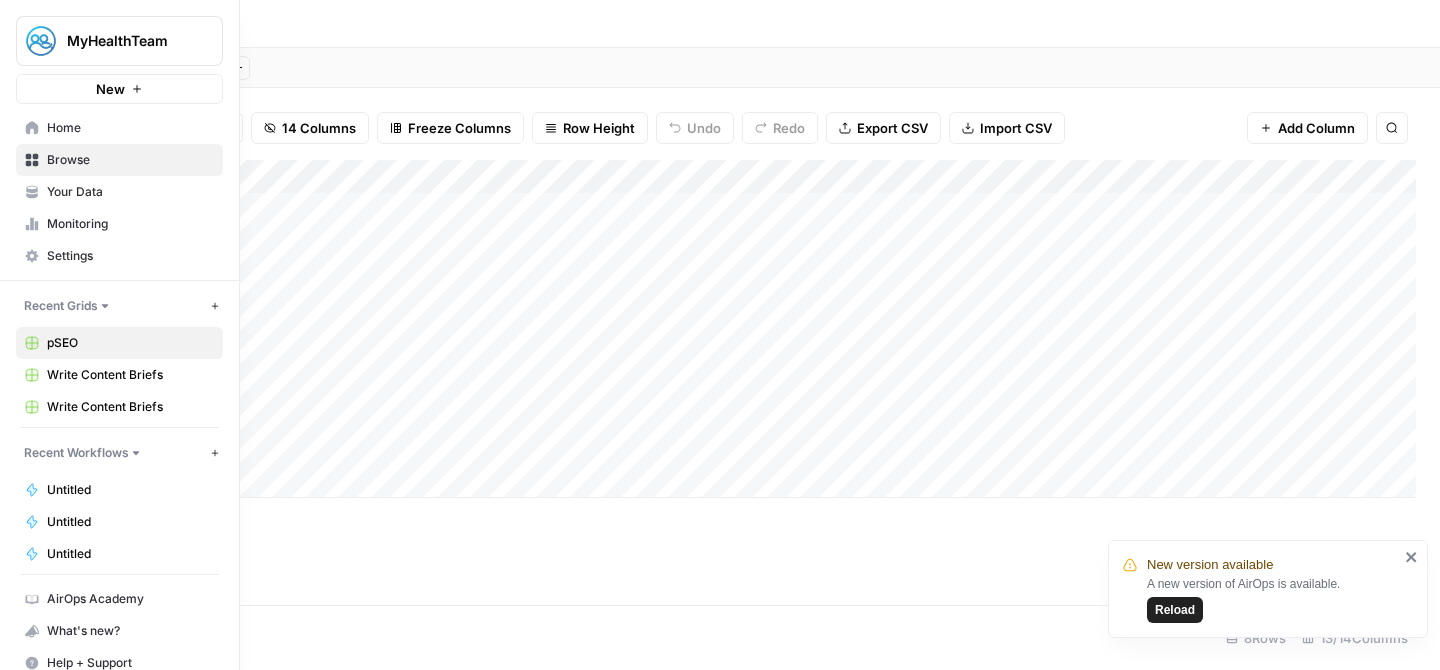 click on "Untitled" at bounding box center [130, 490] 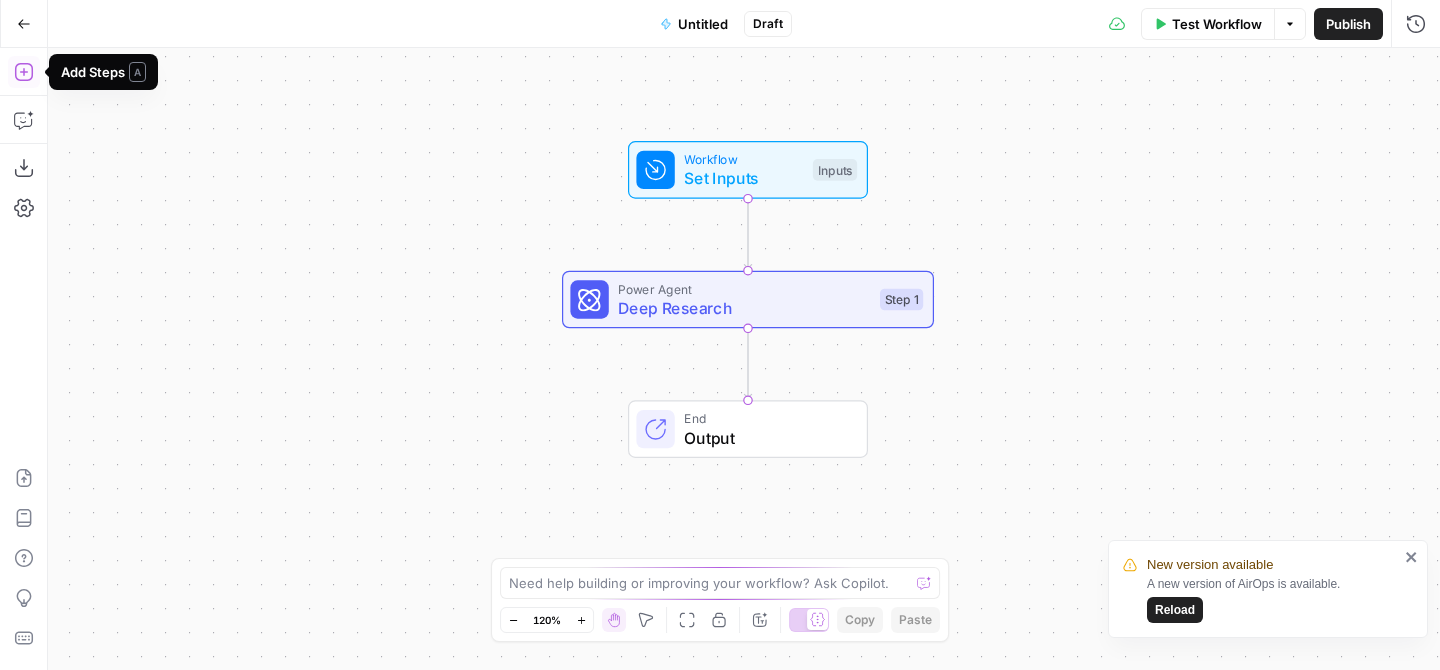 click on "Deep Research" at bounding box center [744, 308] 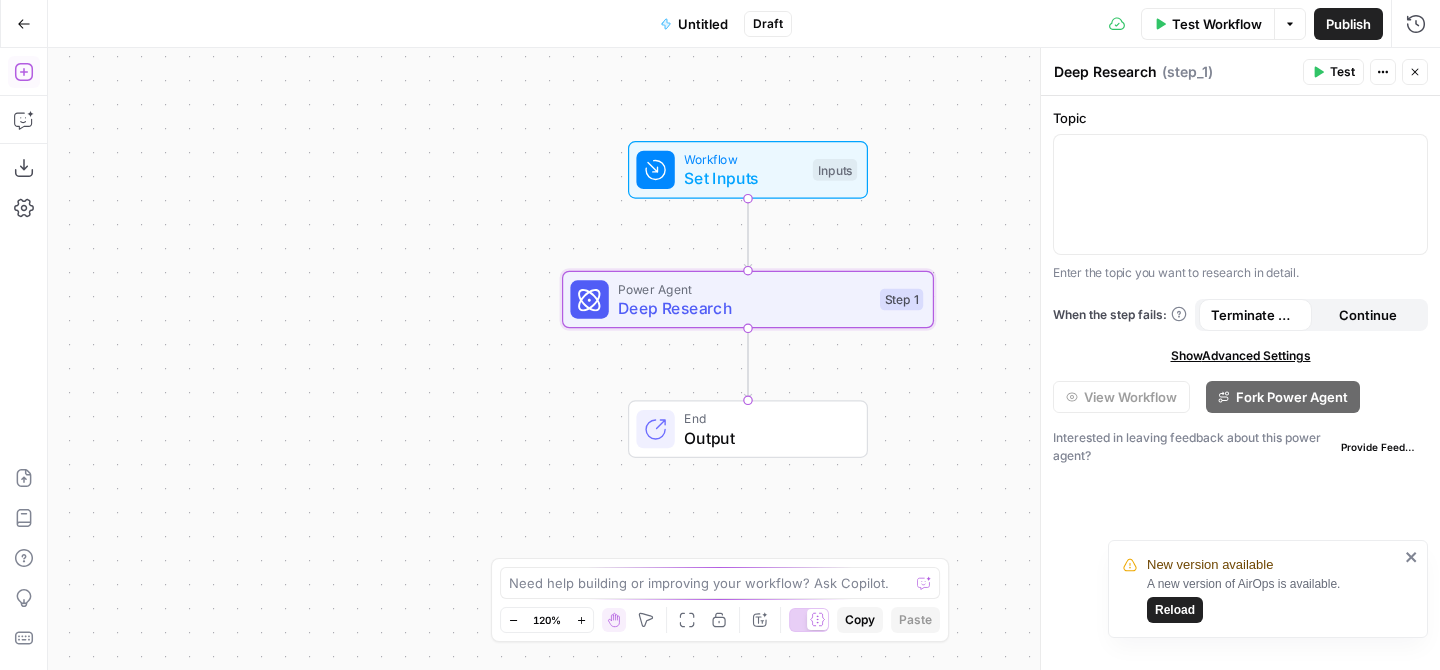 click on "Add Steps" at bounding box center [24, 72] 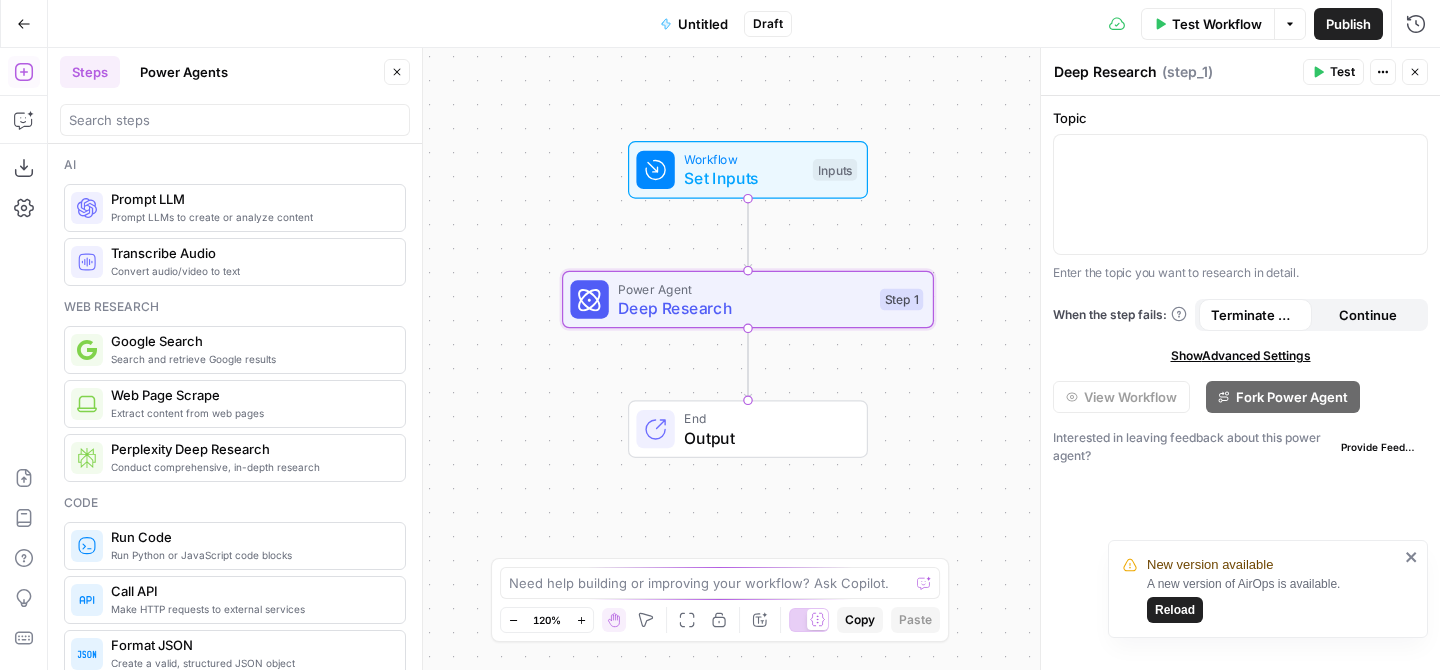 click on "Power Agents" at bounding box center (184, 72) 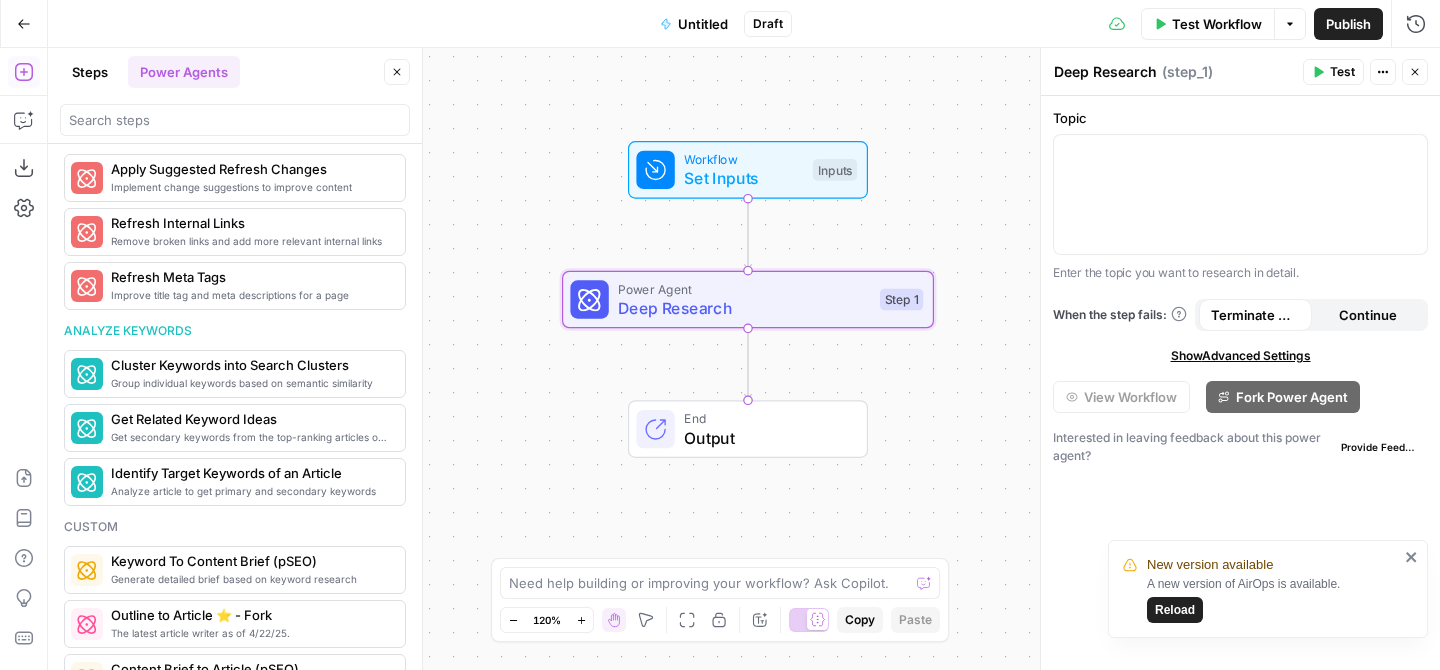 scroll, scrollTop: 1162, scrollLeft: 0, axis: vertical 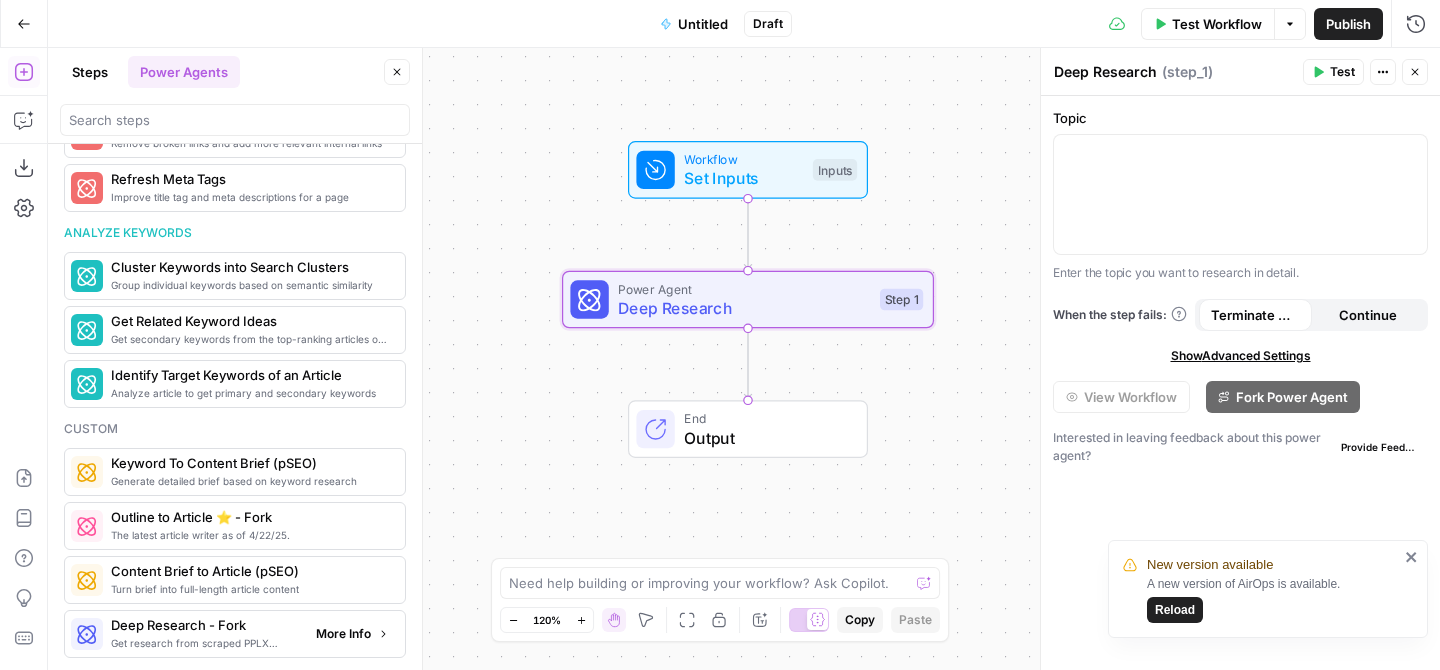 click on "Get research from scraped PPLX sources to prevent source hallucination" at bounding box center (205, 643) 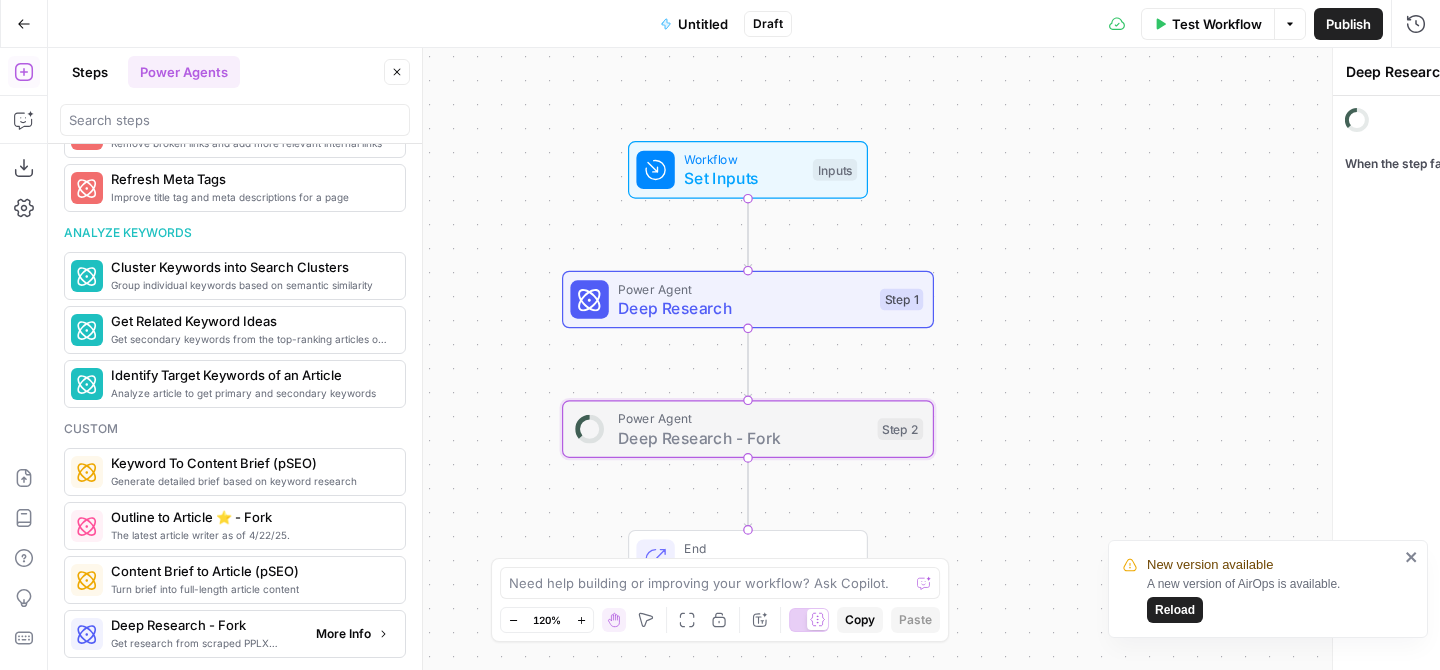 type on "Deep Research - Fork" 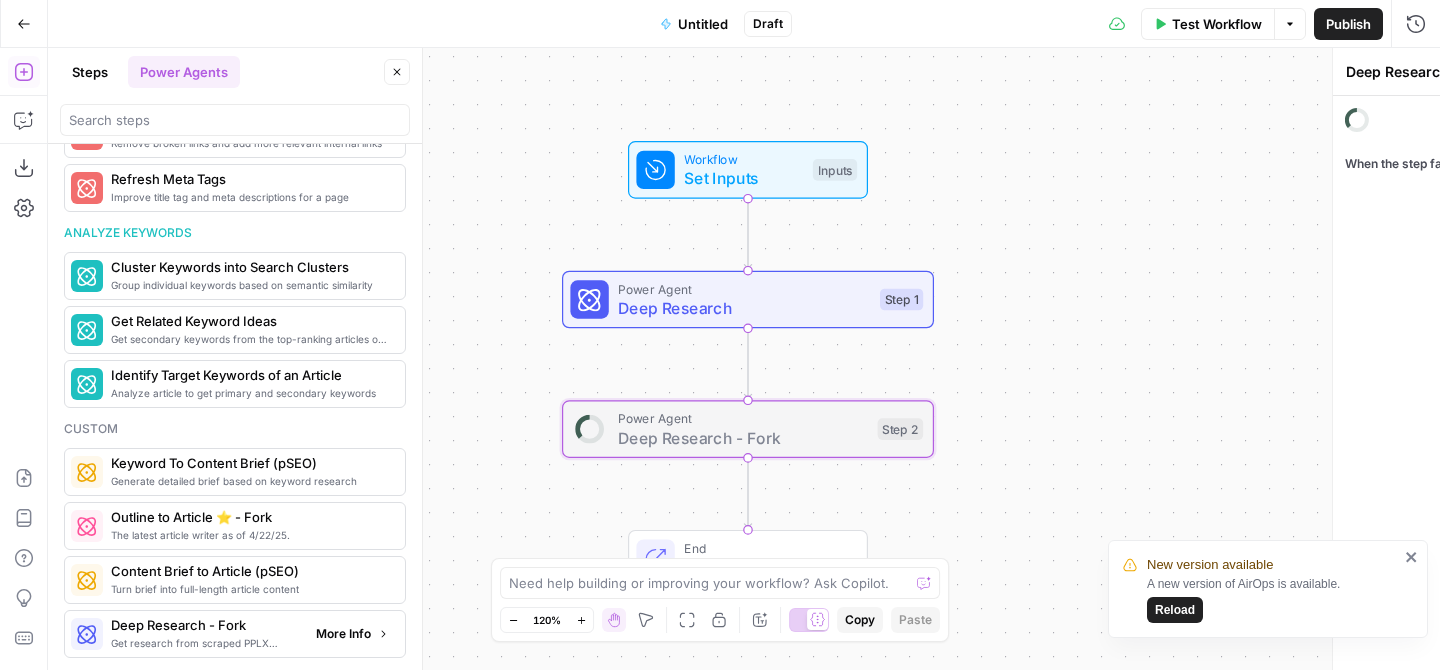 click on "Get research from scraped PPLX sources to prevent source hallucination" at bounding box center (205, 643) 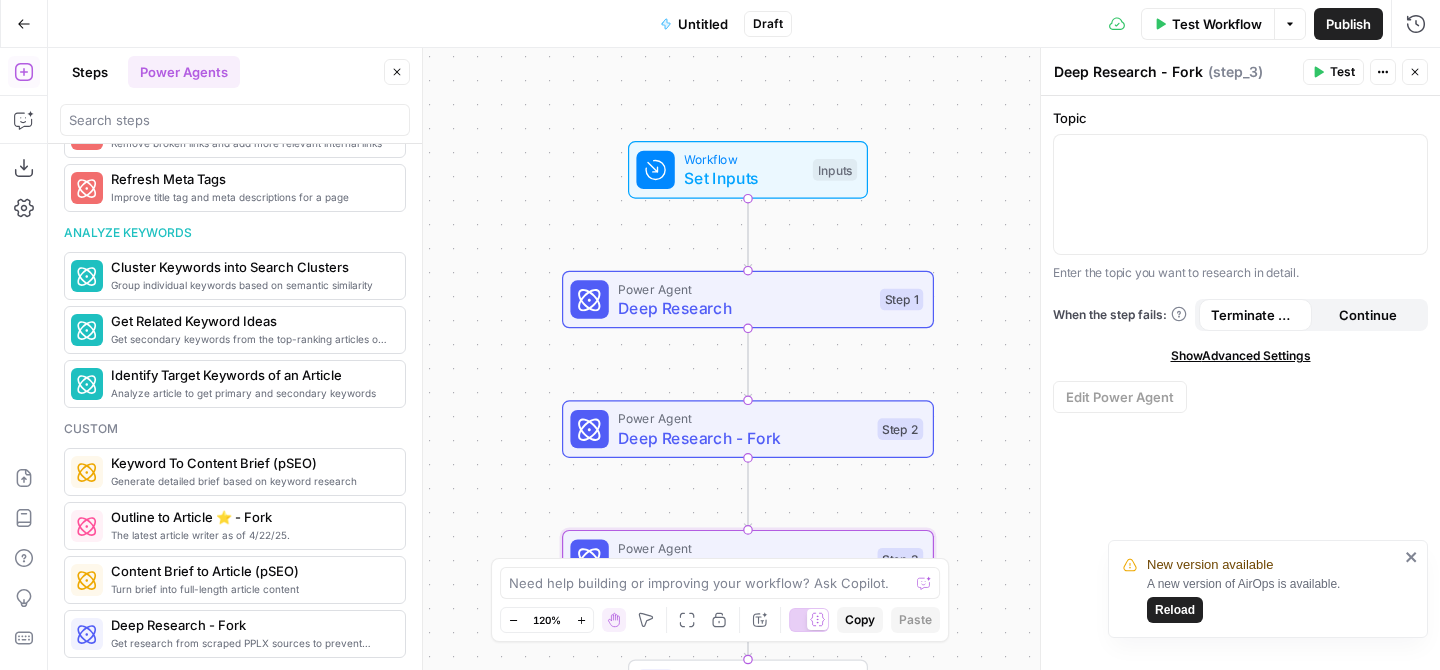click on "Deep Research - Fork" at bounding box center [743, 438] 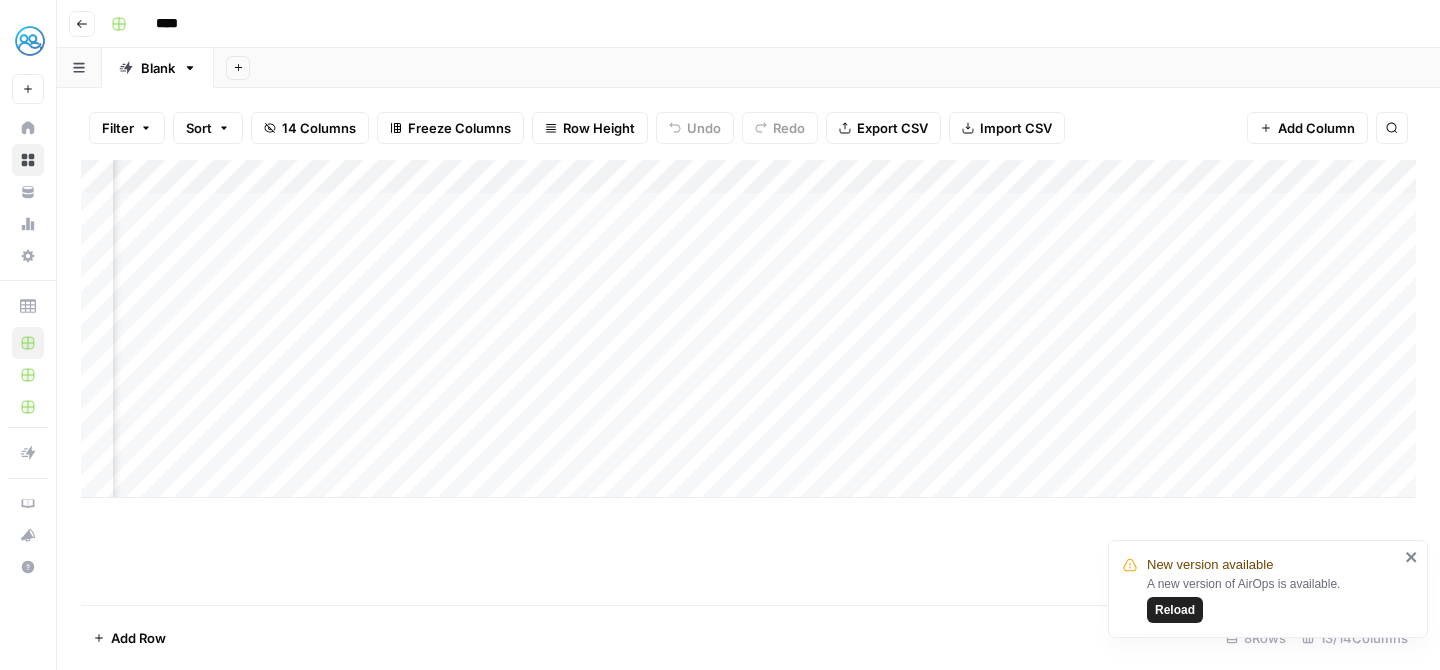 scroll, scrollTop: 0, scrollLeft: 0, axis: both 